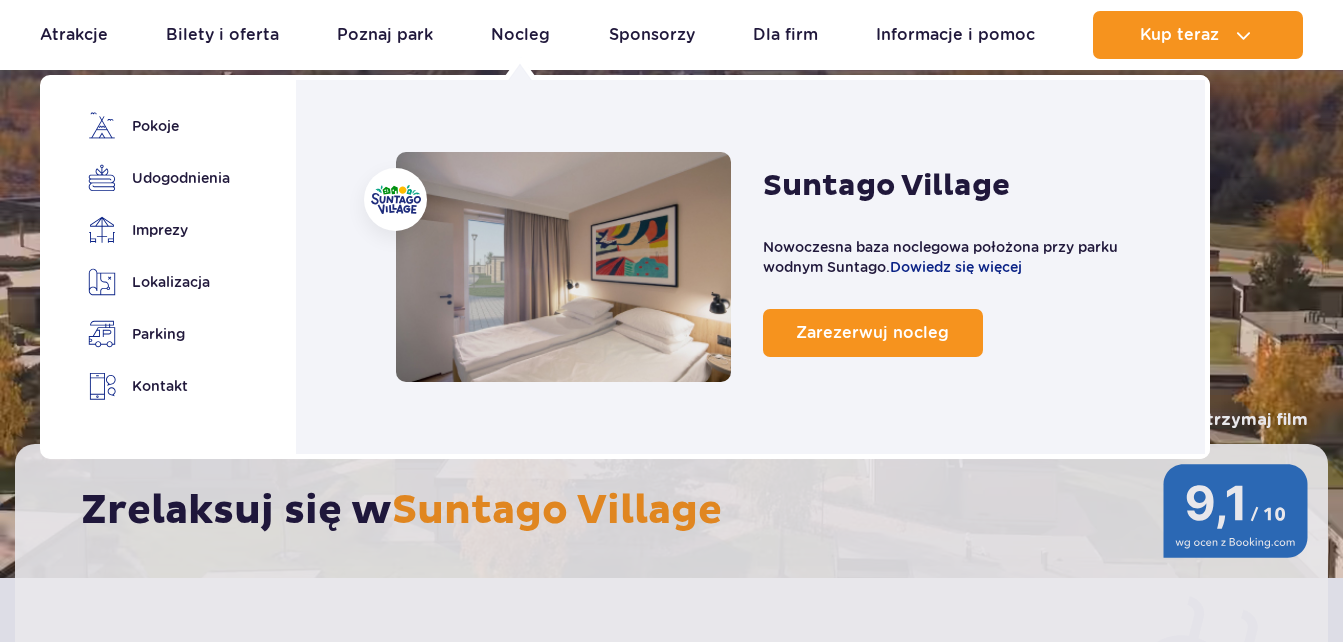 scroll, scrollTop: 200, scrollLeft: 0, axis: vertical 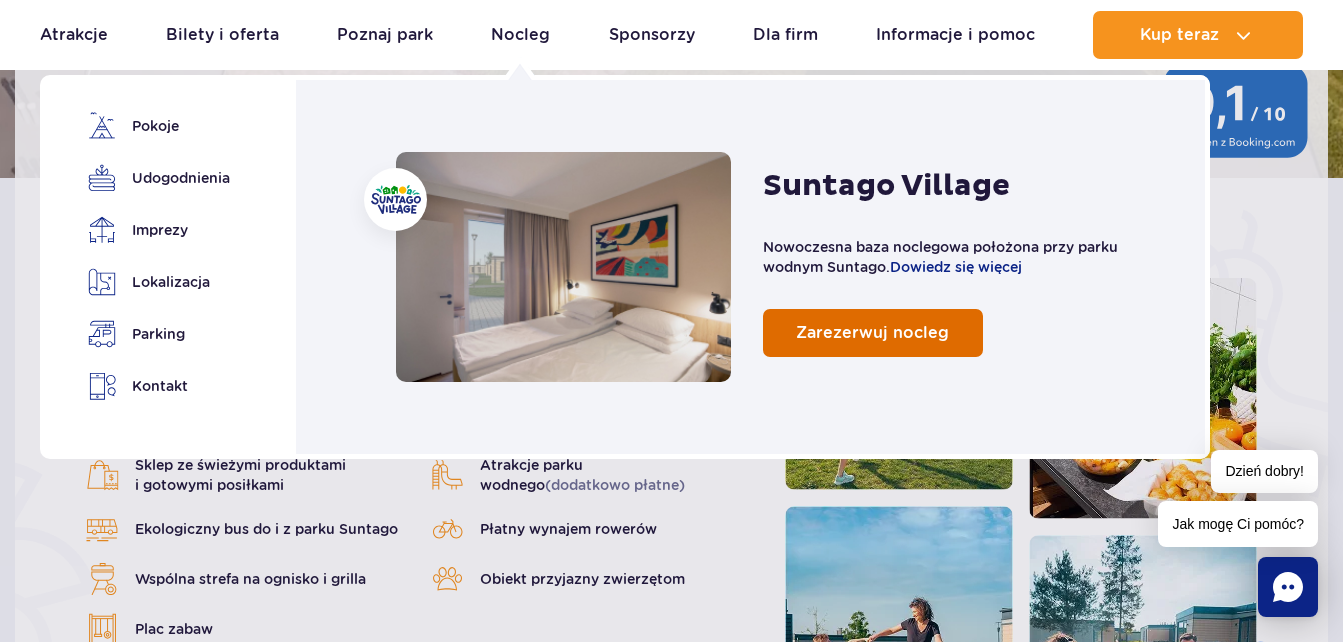 click on "Zarezerwuj nocleg" at bounding box center (872, 332) 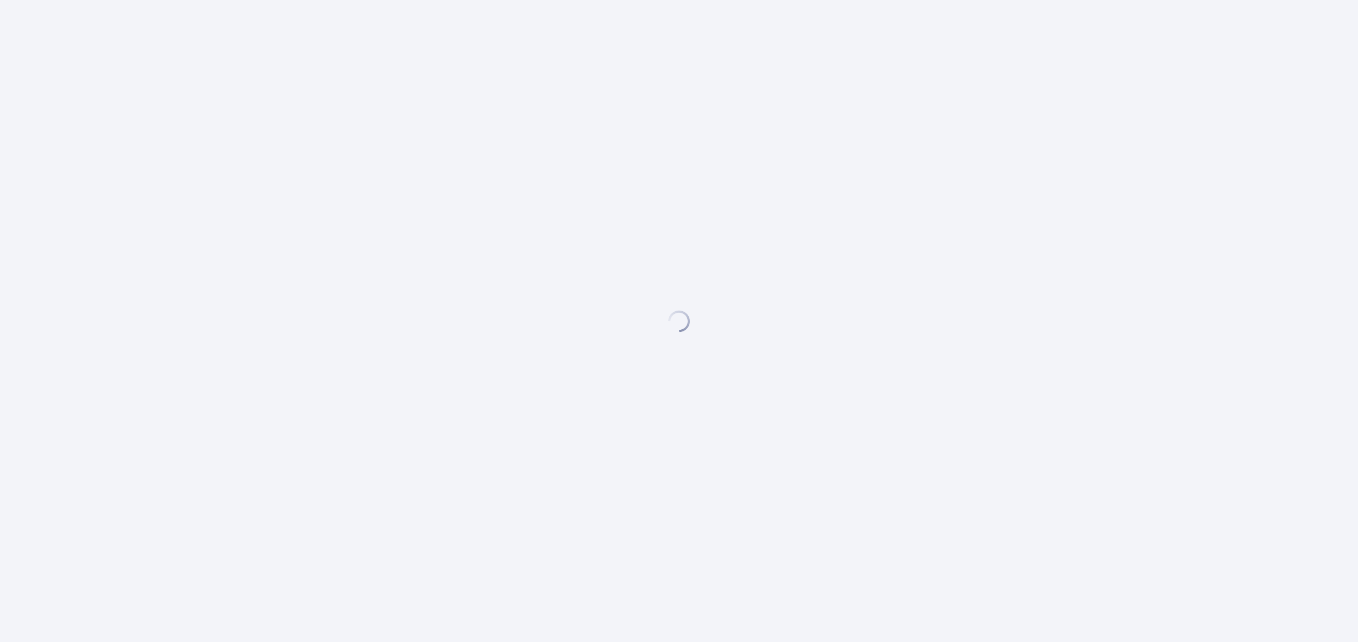 scroll, scrollTop: 0, scrollLeft: 0, axis: both 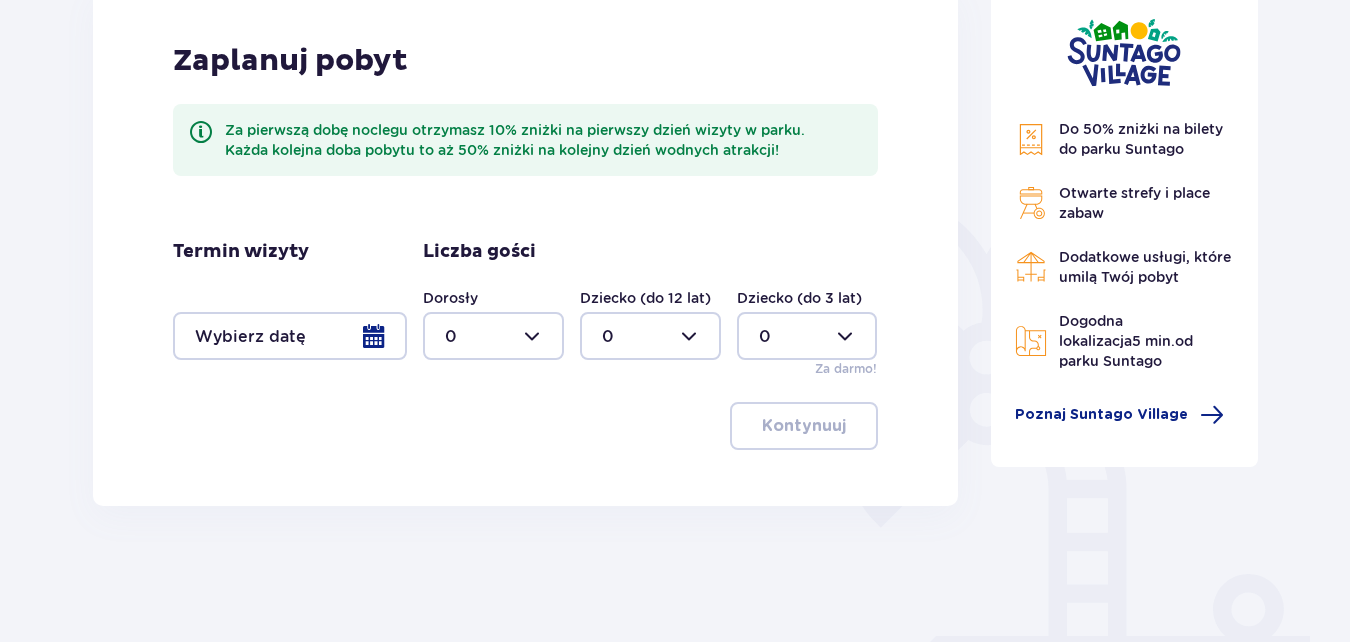 click at bounding box center [290, 336] 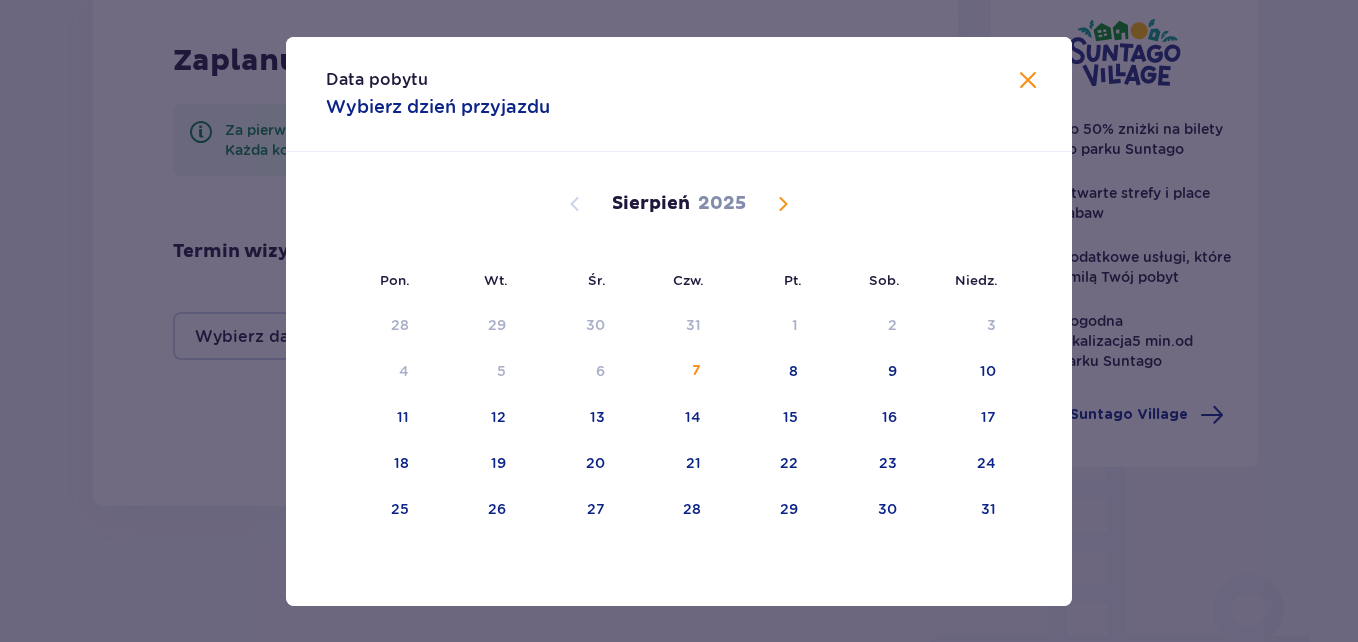 drag, startPoint x: 987, startPoint y: 374, endPoint x: 972, endPoint y: 394, distance: 25 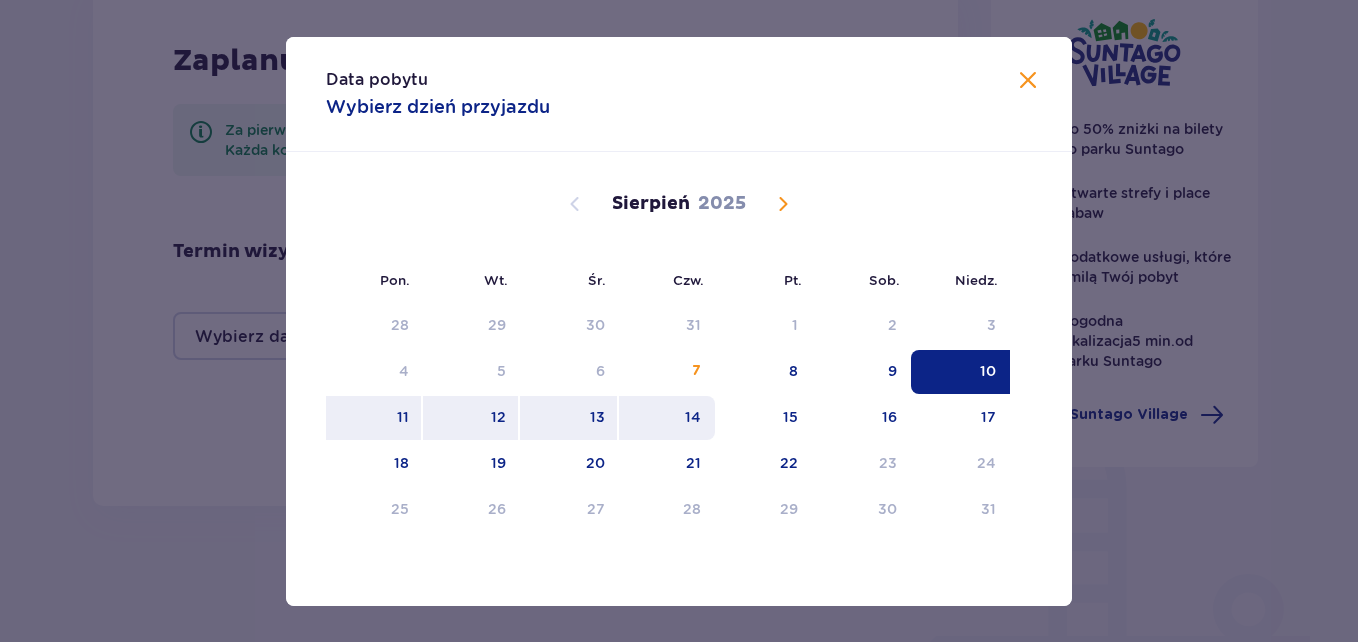 click on "14" at bounding box center [667, 418] 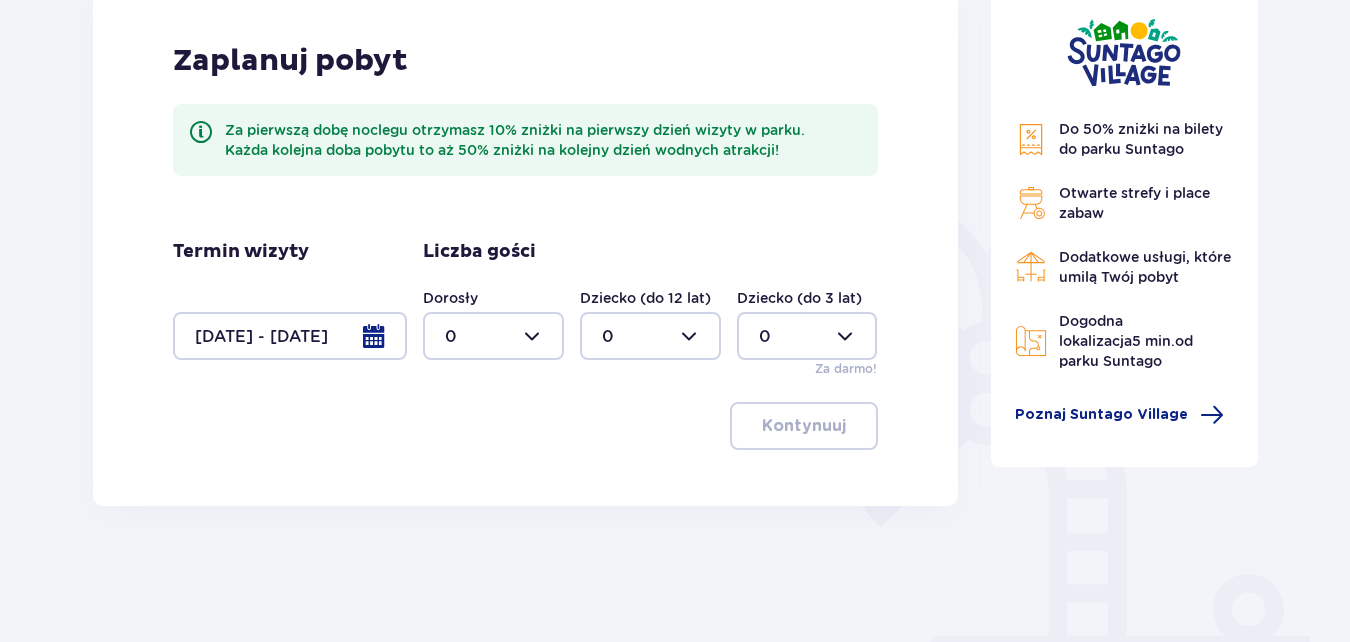 click at bounding box center (493, 336) 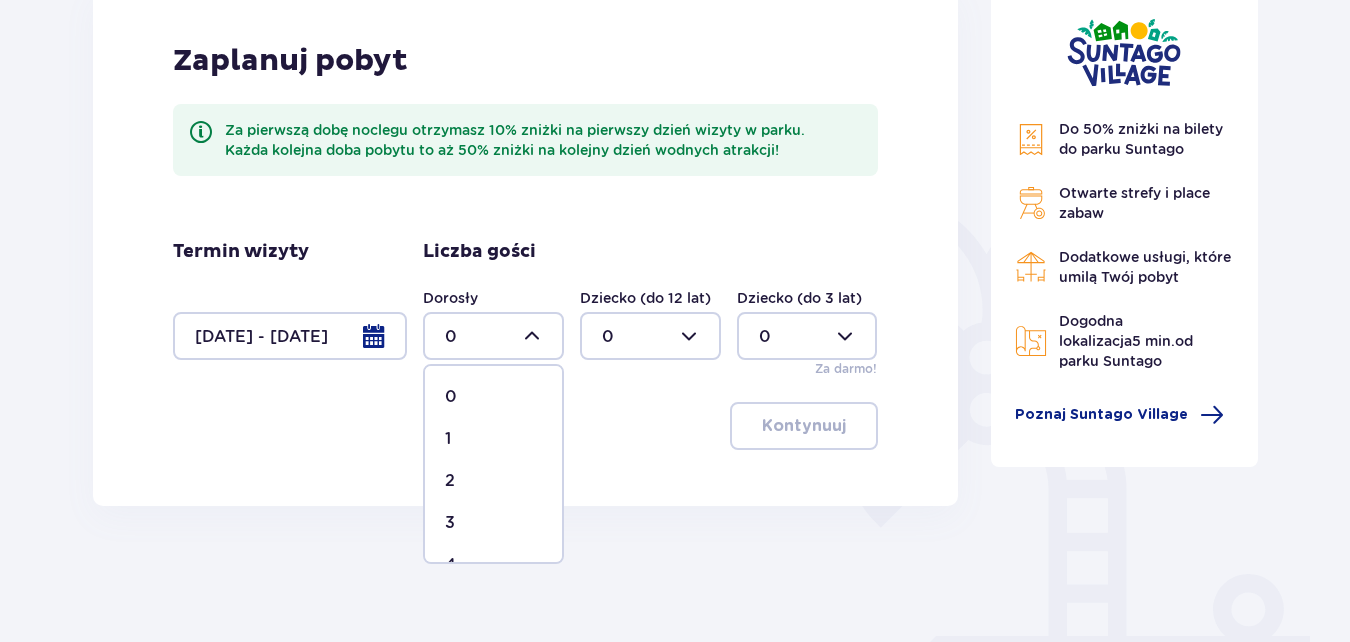 click on "2" at bounding box center (493, 481) 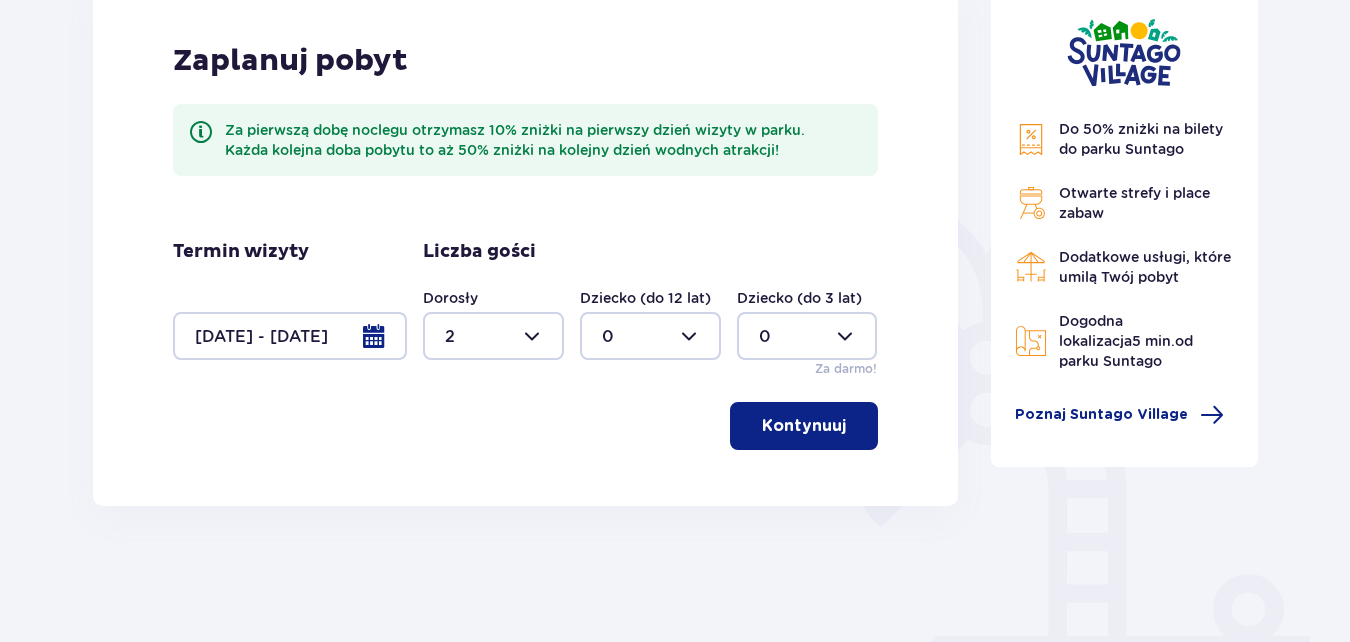 click at bounding box center [650, 336] 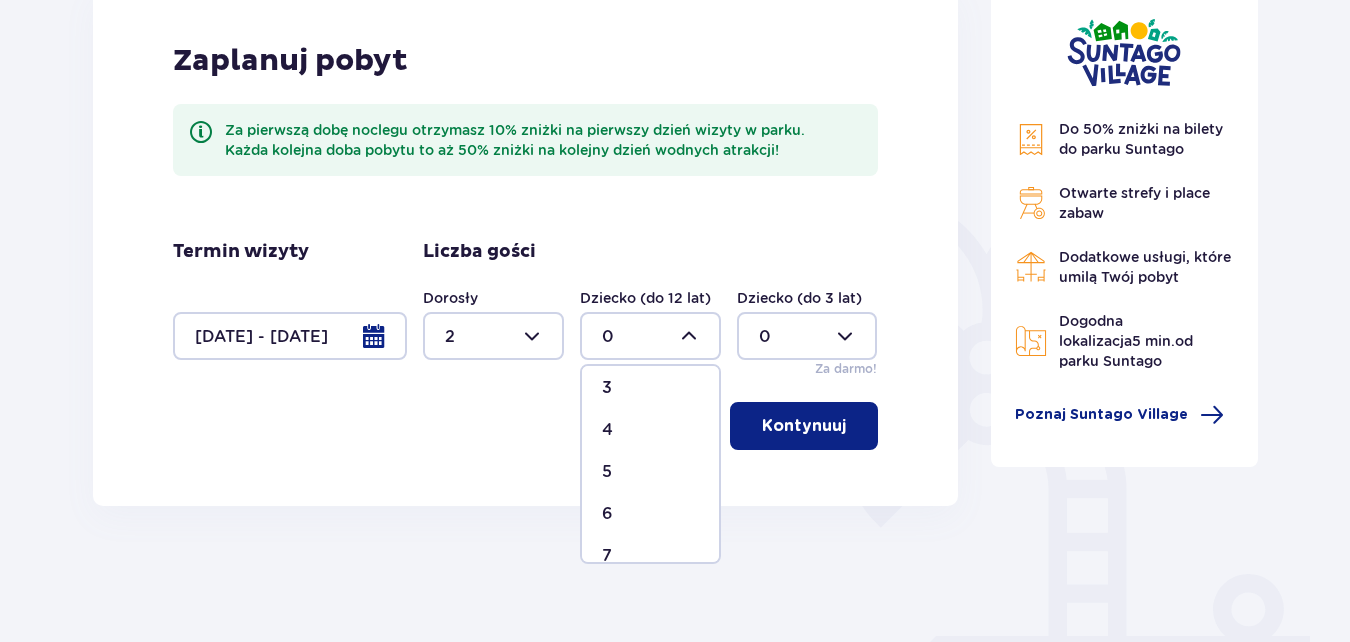 scroll, scrollTop: 0, scrollLeft: 0, axis: both 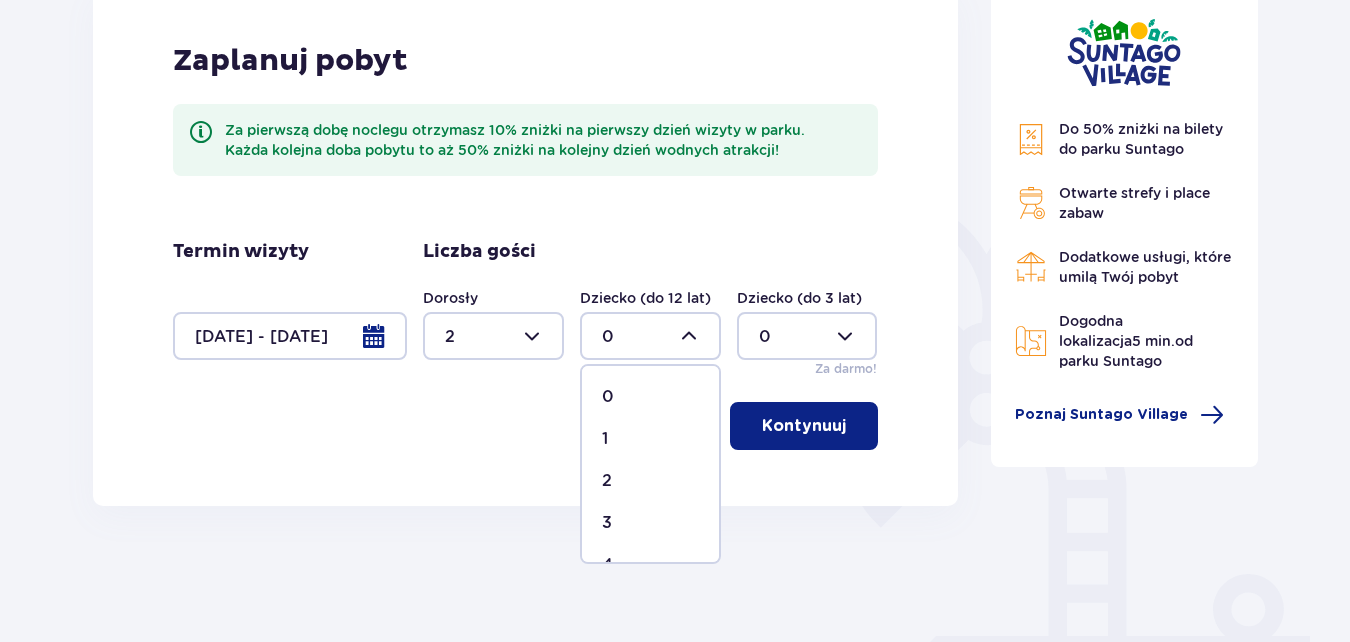 click on "1" at bounding box center (650, 439) 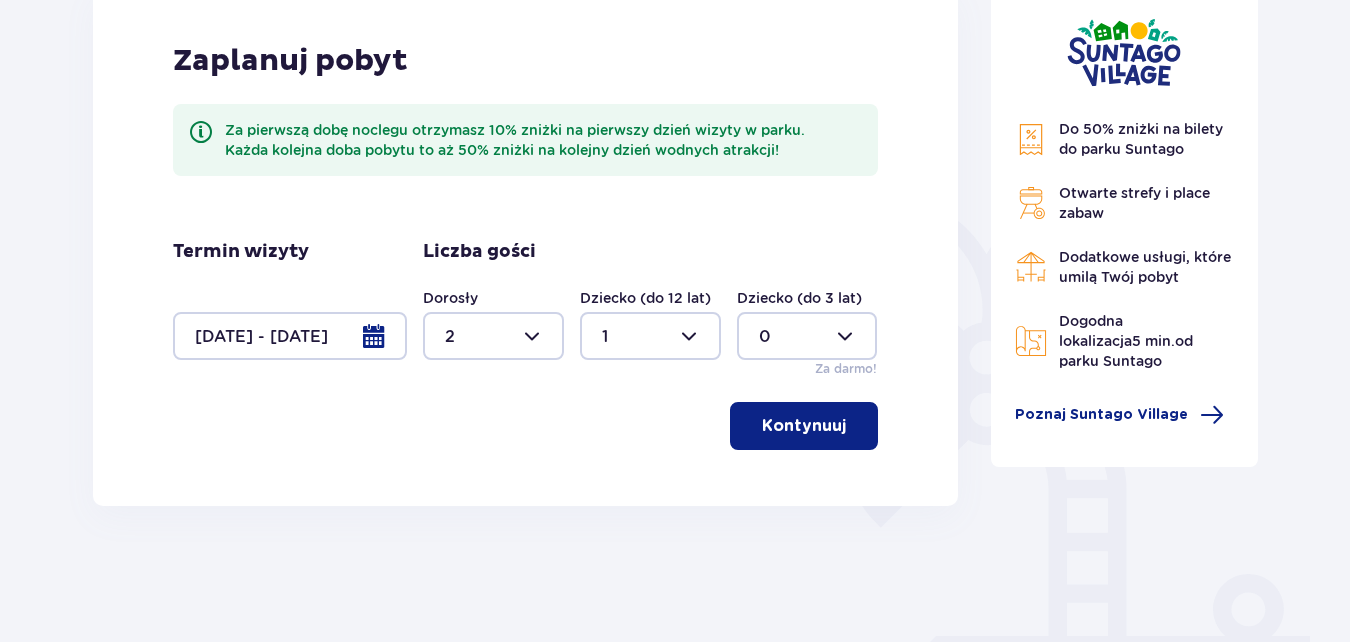 click at bounding box center [493, 336] 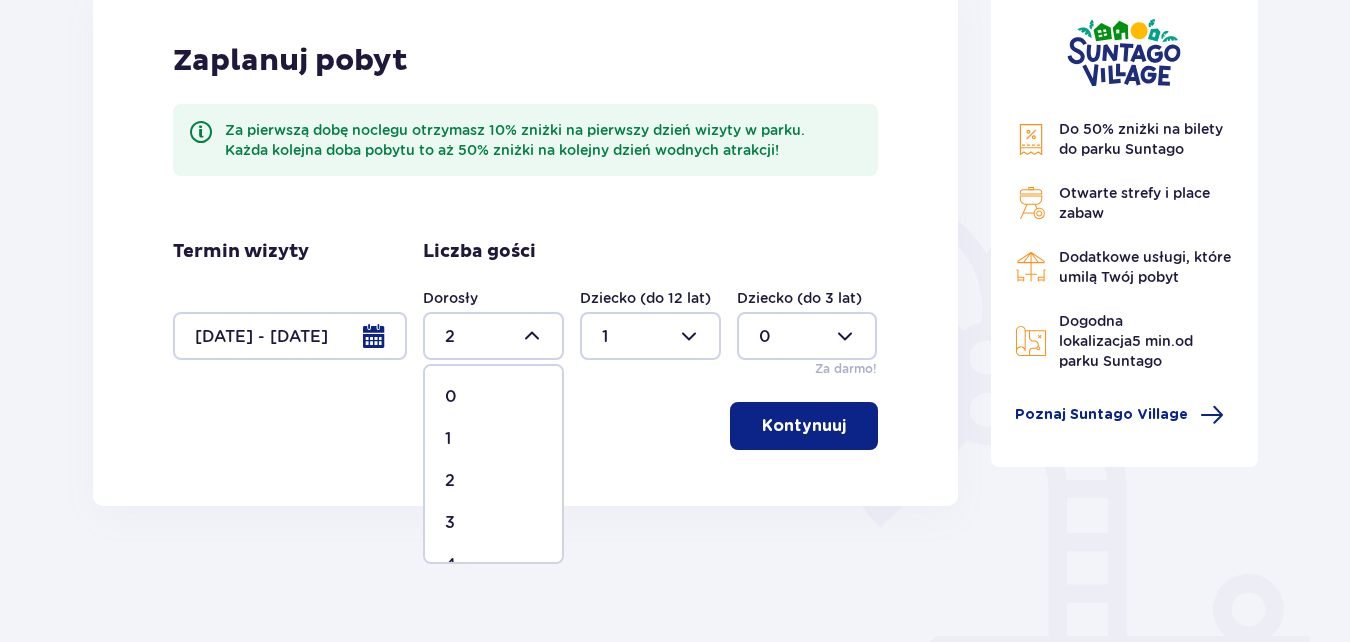 click on "3" at bounding box center [493, 523] 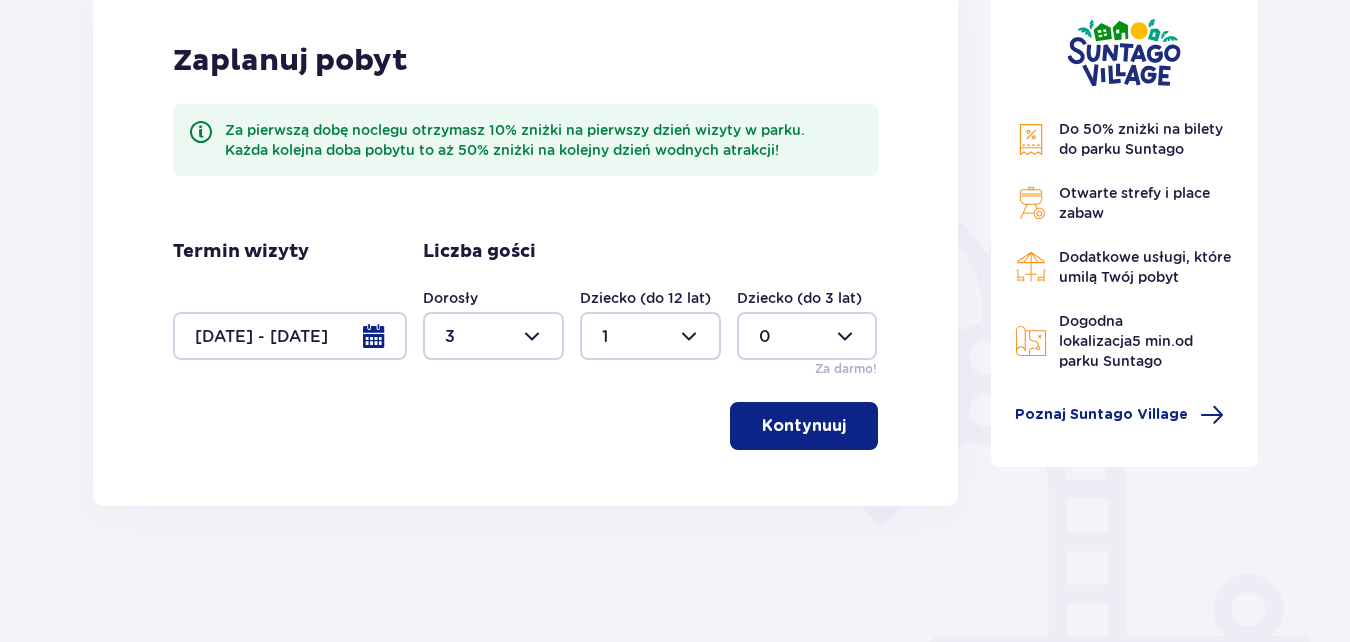 click on "Kontynuuj" at bounding box center [804, 426] 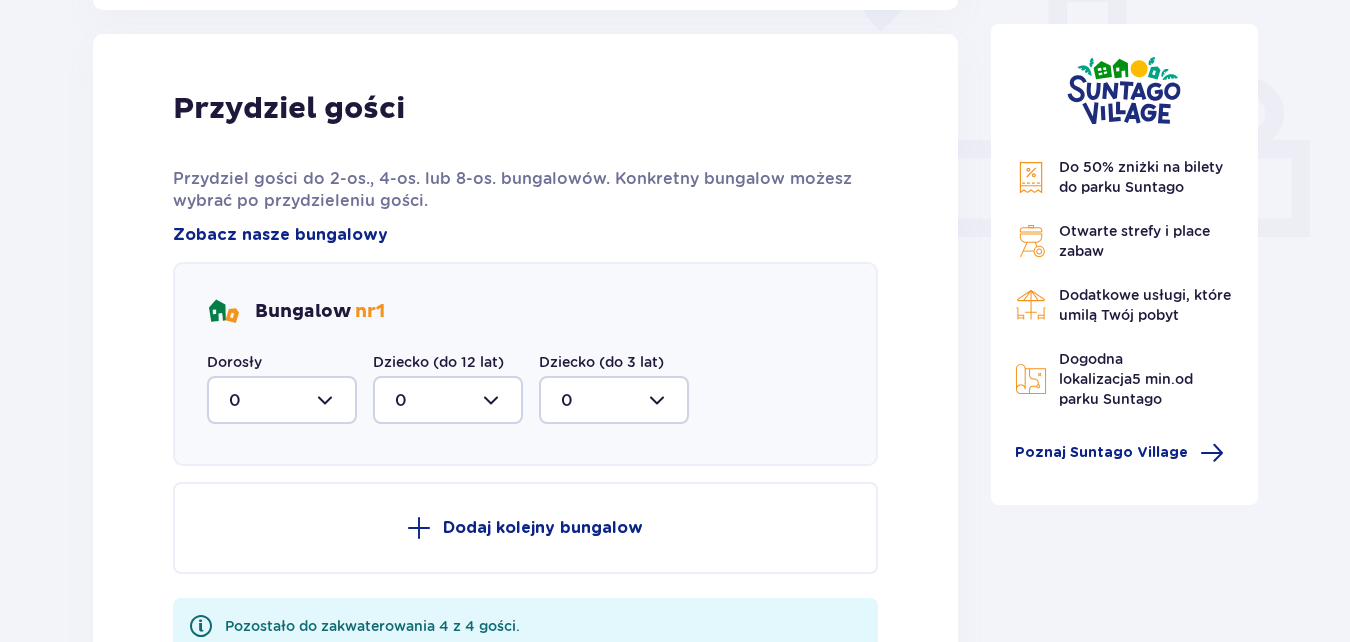 scroll, scrollTop: 806, scrollLeft: 0, axis: vertical 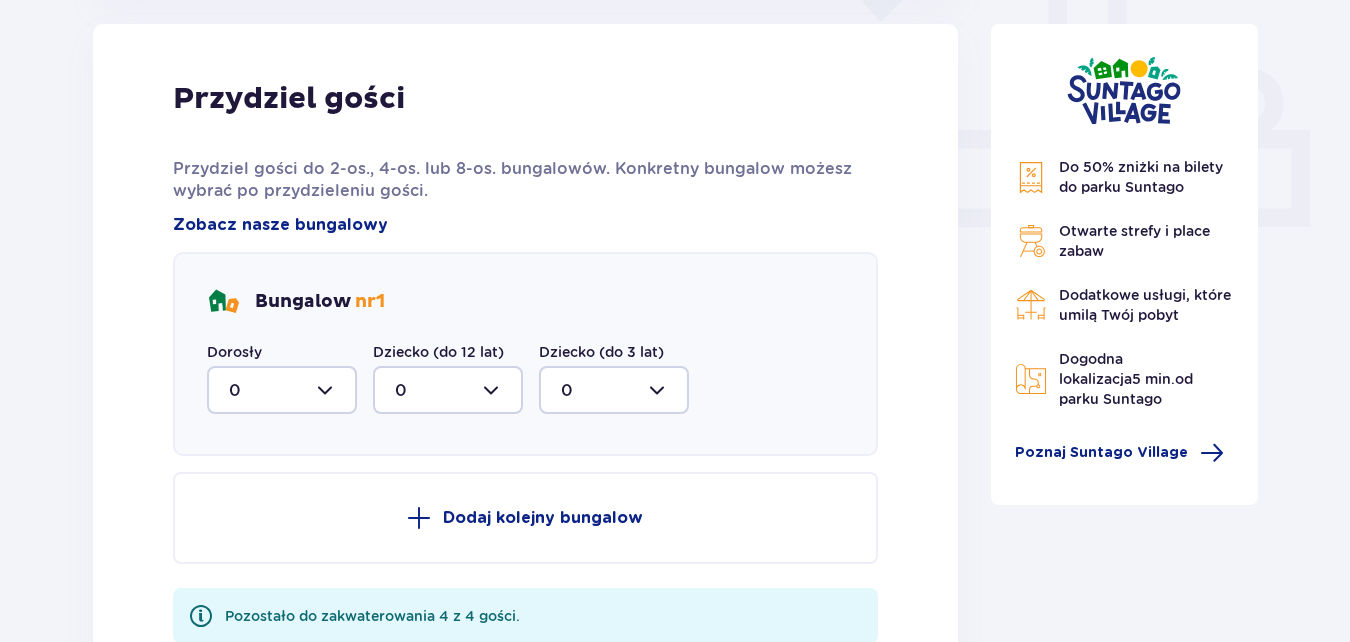 click at bounding box center [282, 390] 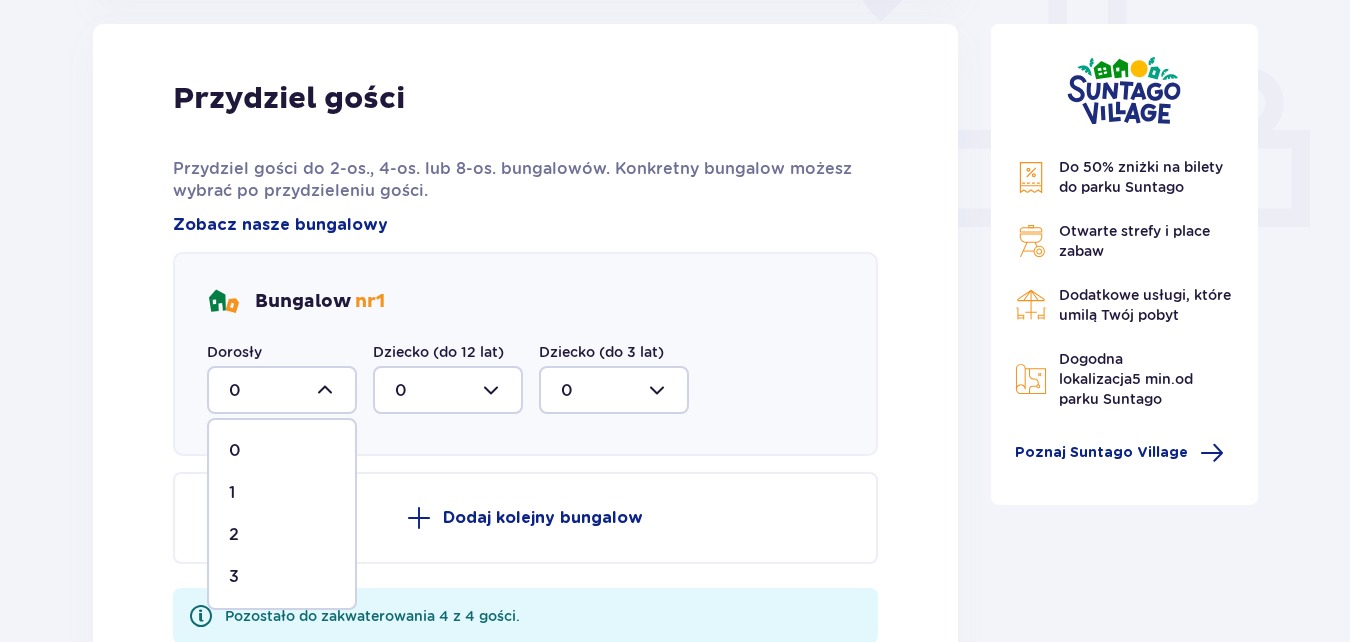 click on "3" at bounding box center (282, 577) 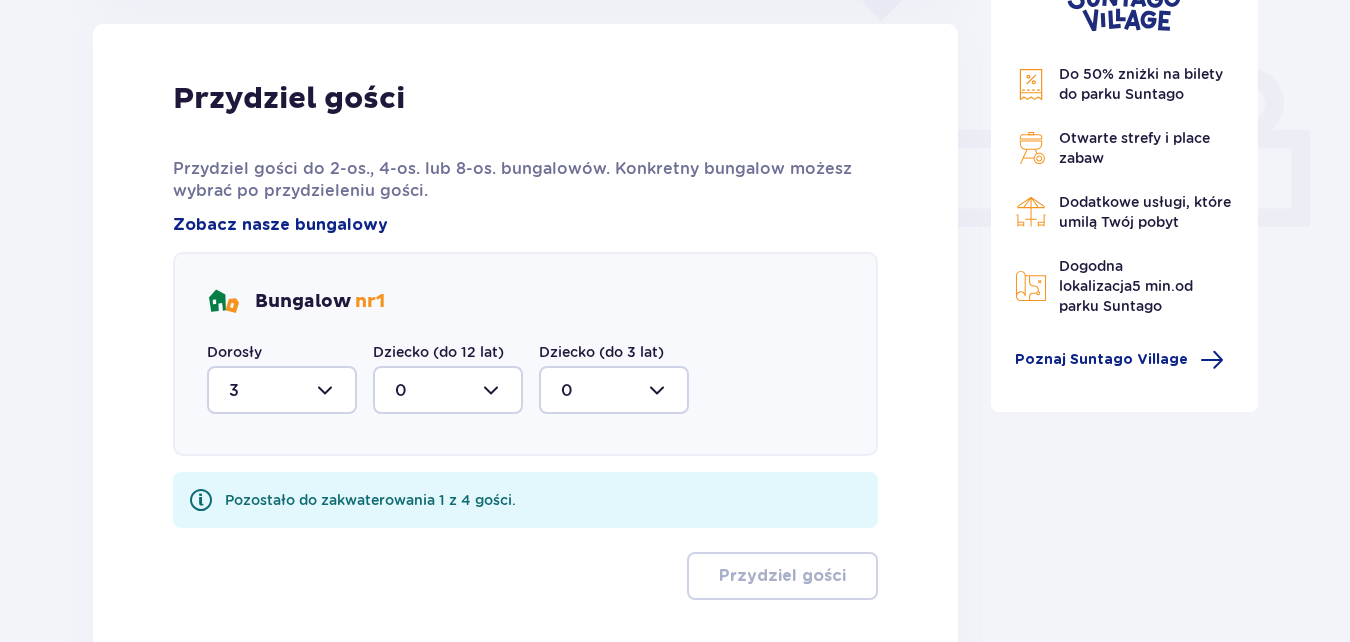 type on "3" 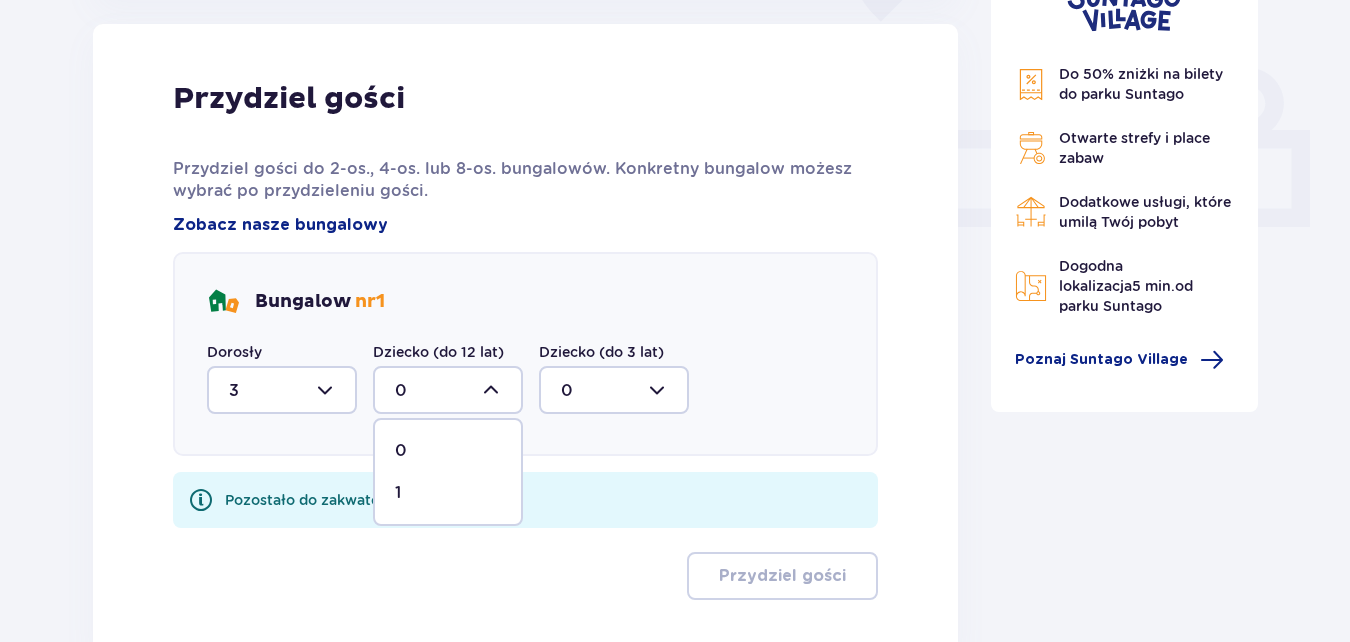 click on "1" at bounding box center (448, 493) 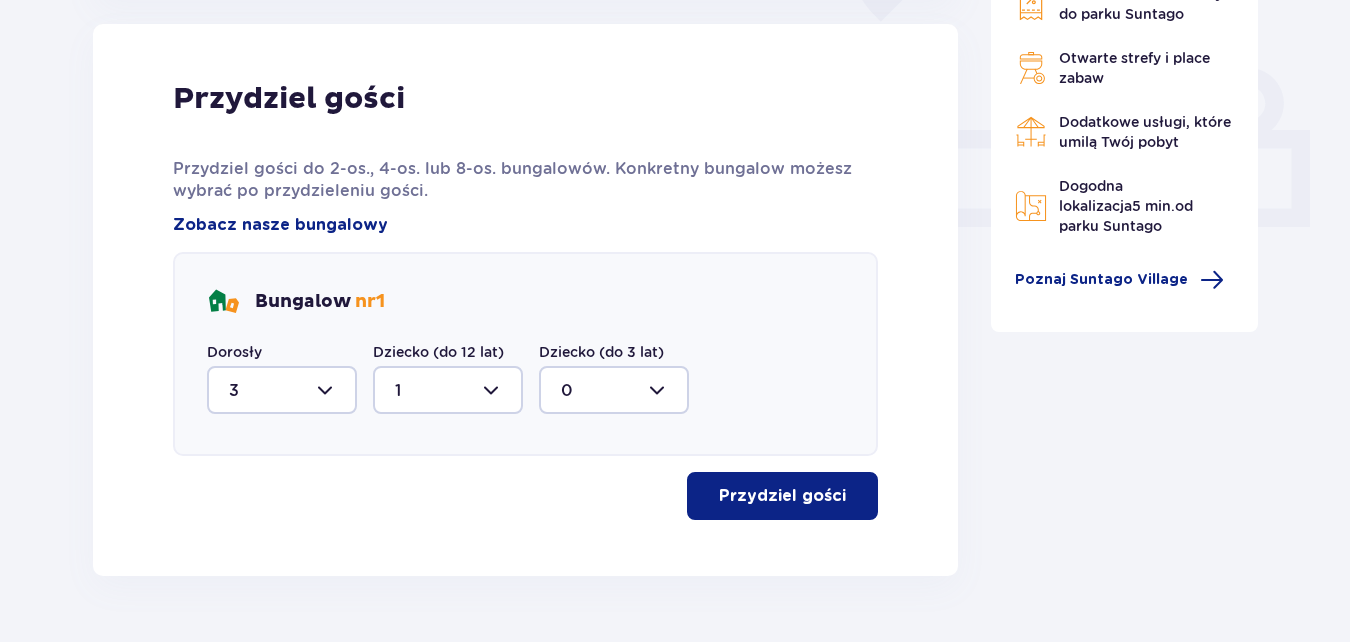 click on "Przydziel gości" at bounding box center [782, 496] 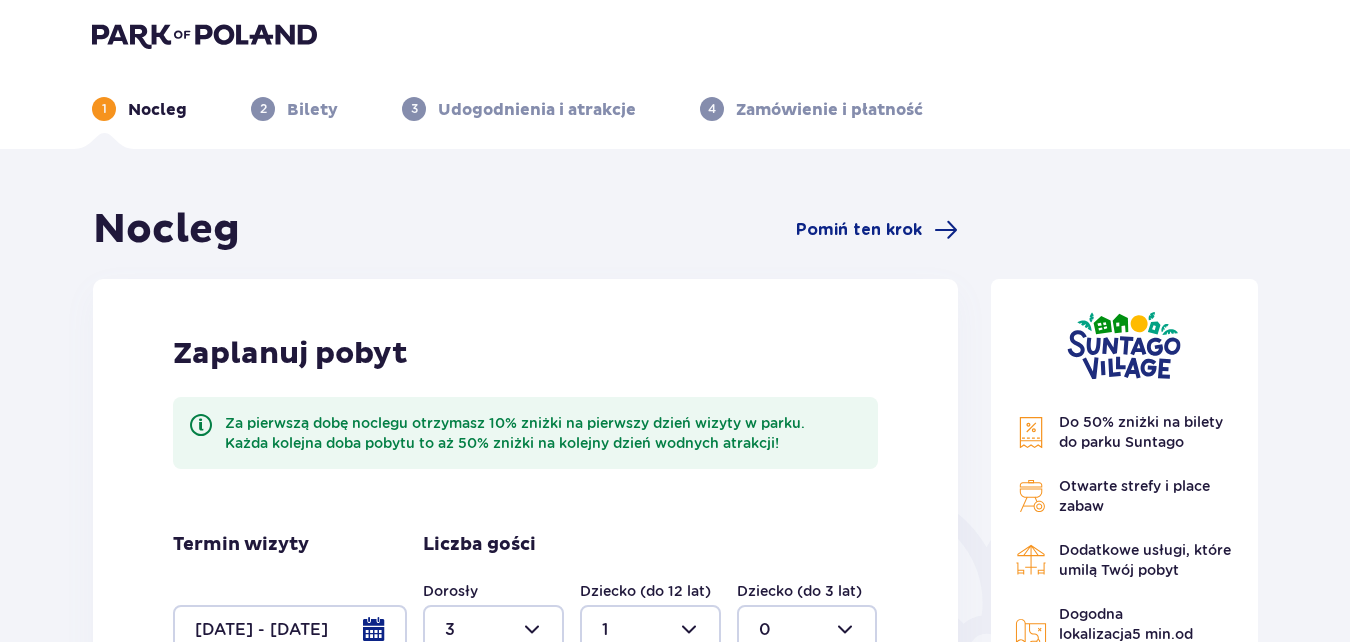 scroll, scrollTop: 0, scrollLeft: 0, axis: both 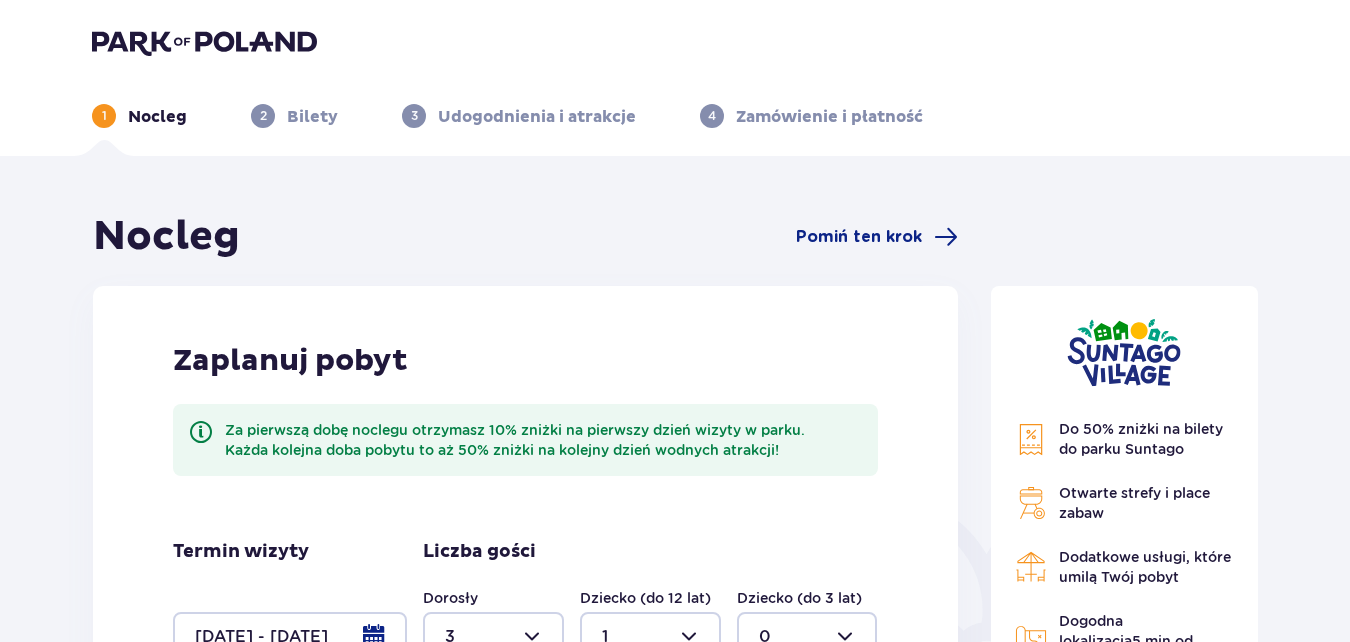 click on "Bilety" at bounding box center (312, 117) 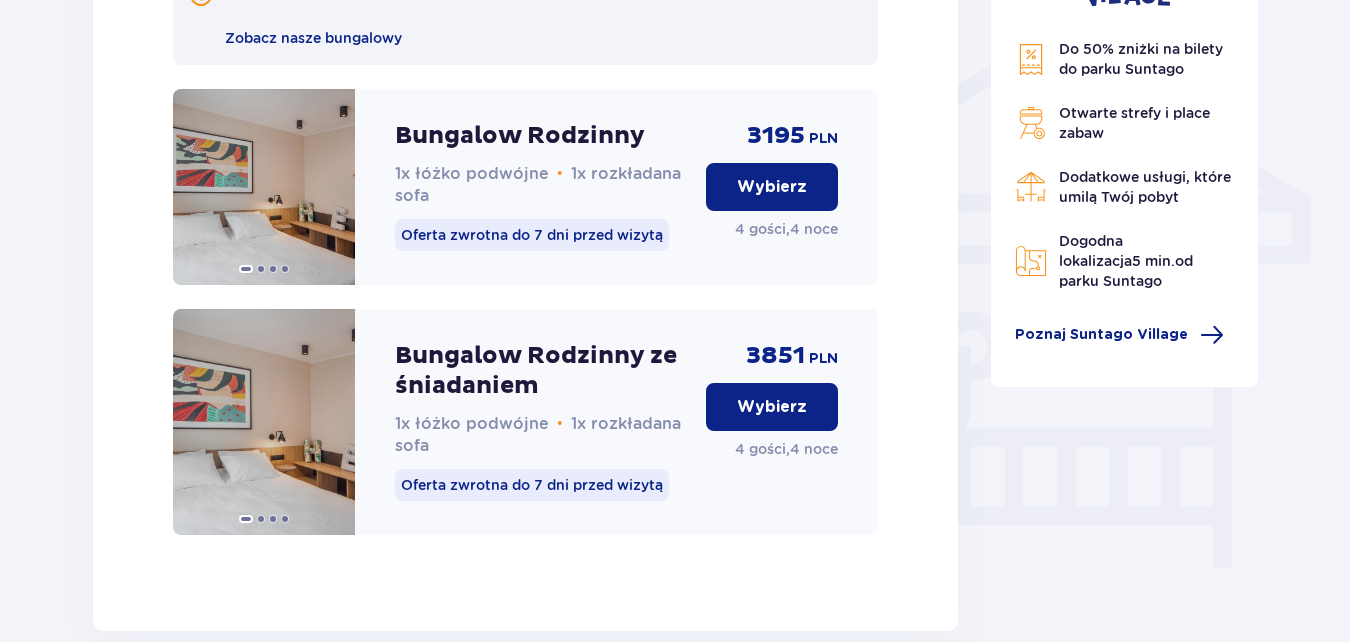 scroll, scrollTop: 1718, scrollLeft: 0, axis: vertical 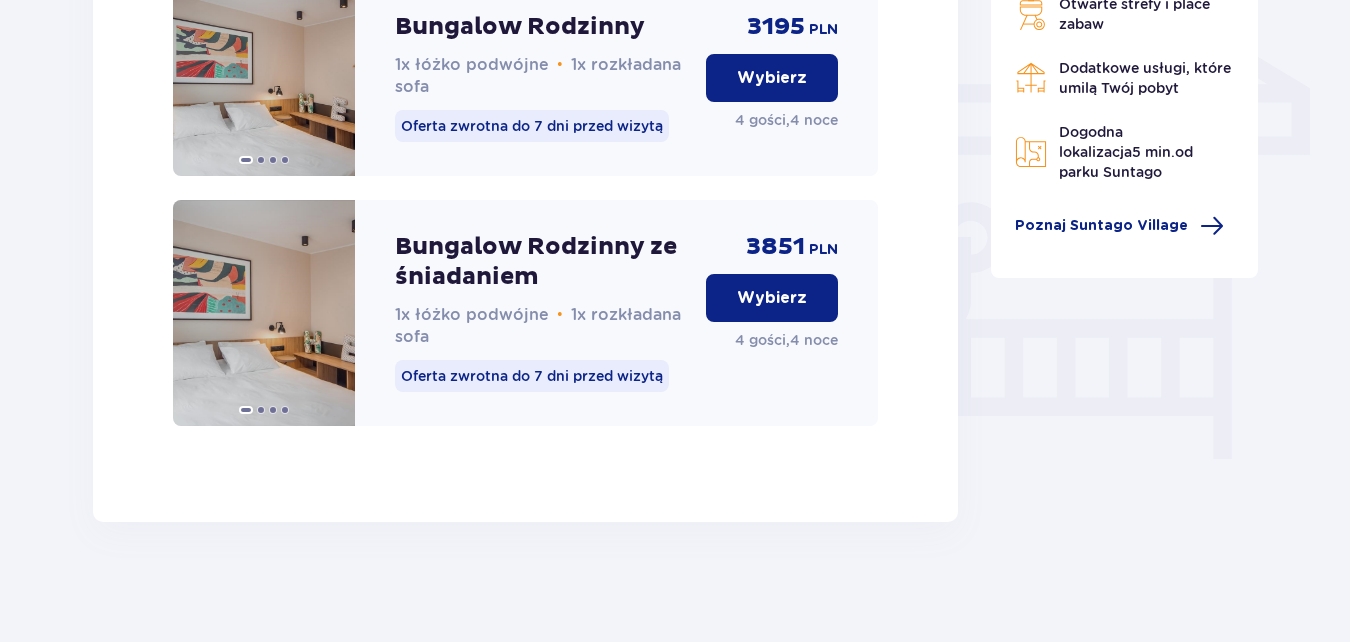 click on "Wybierz" at bounding box center [772, 298] 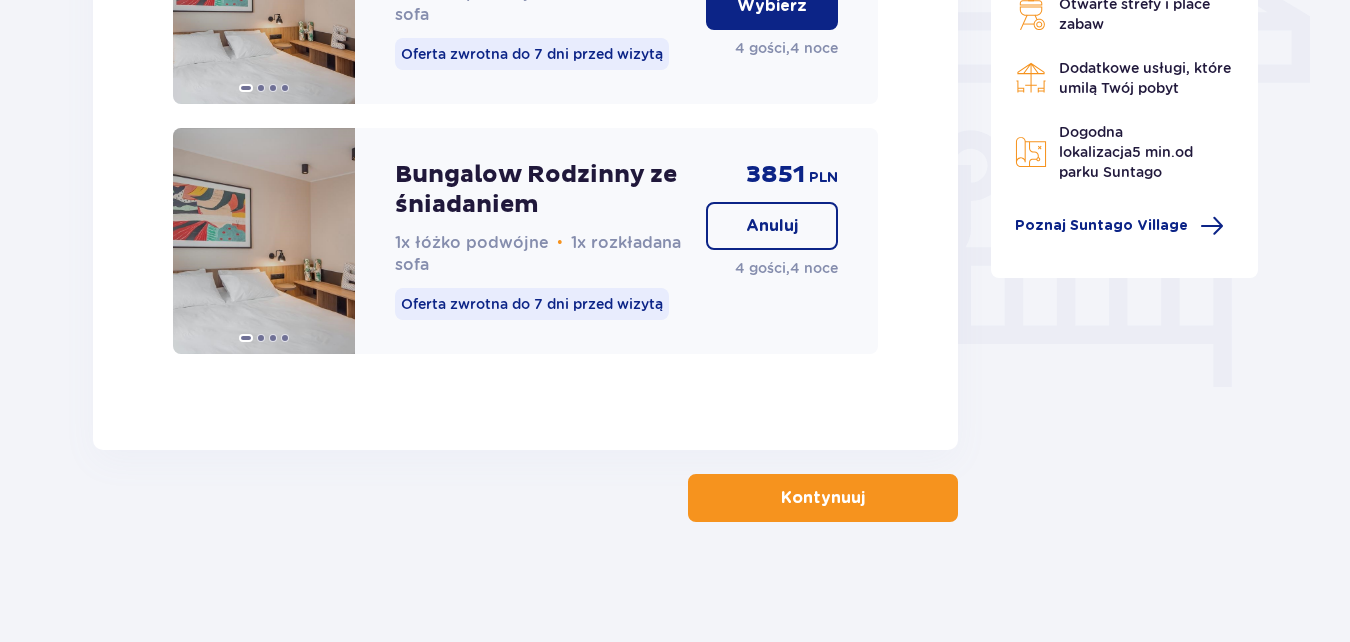 scroll, scrollTop: 1790, scrollLeft: 0, axis: vertical 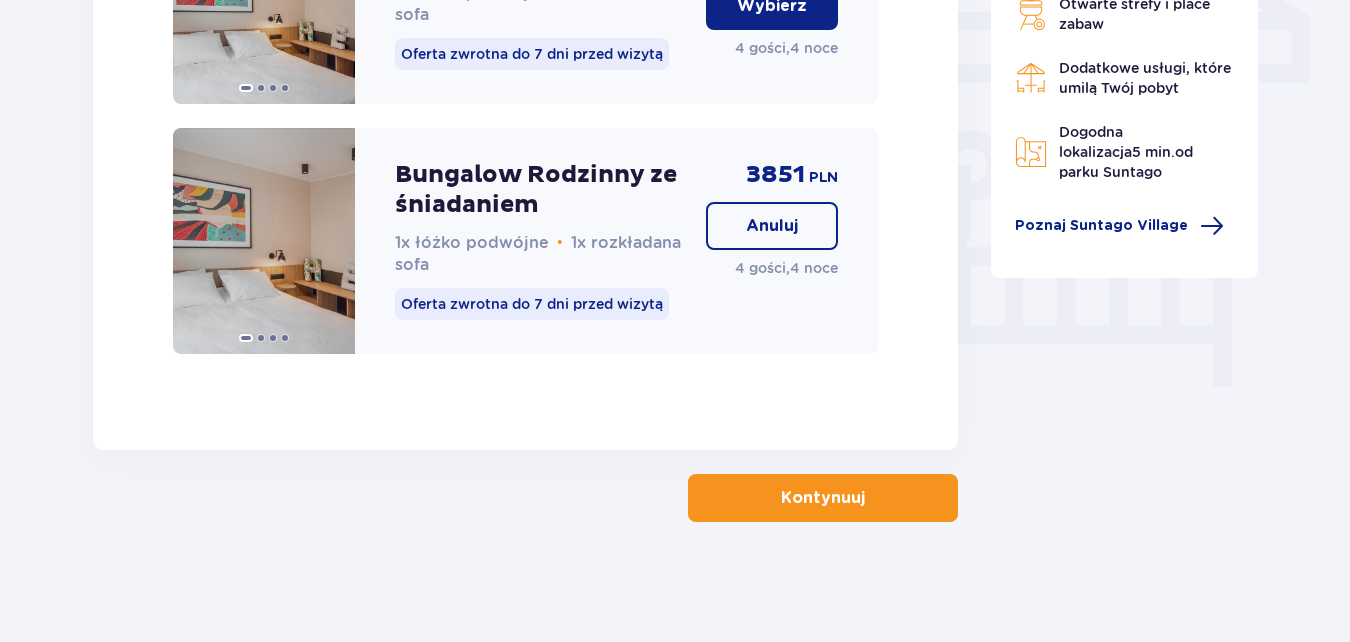 click on "Kontynuuj" at bounding box center (823, 498) 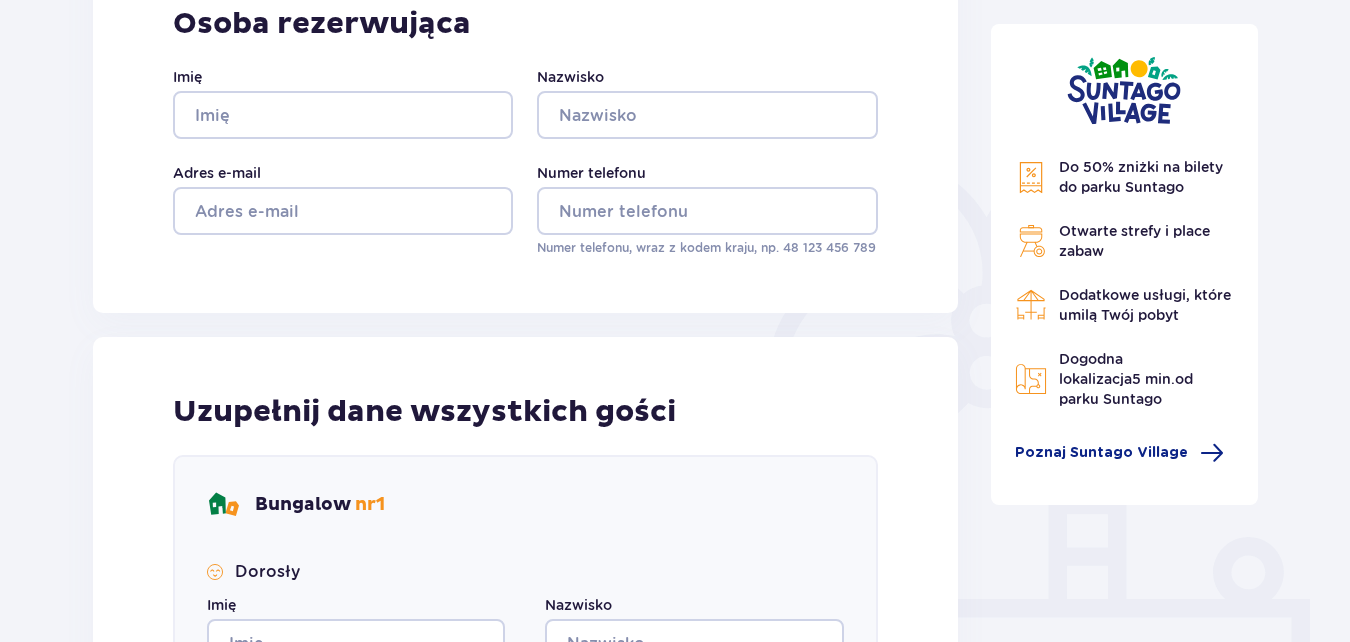 scroll, scrollTop: 0, scrollLeft: 0, axis: both 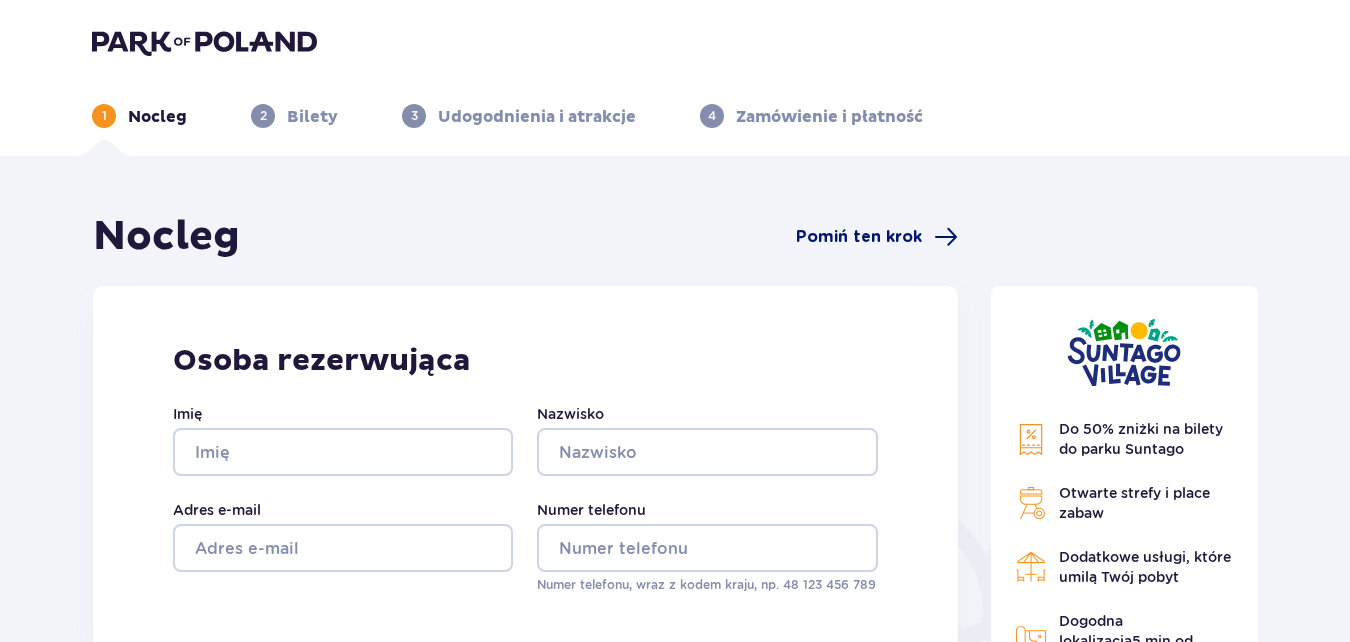 click on "Pomiń ten krok" at bounding box center [859, 237] 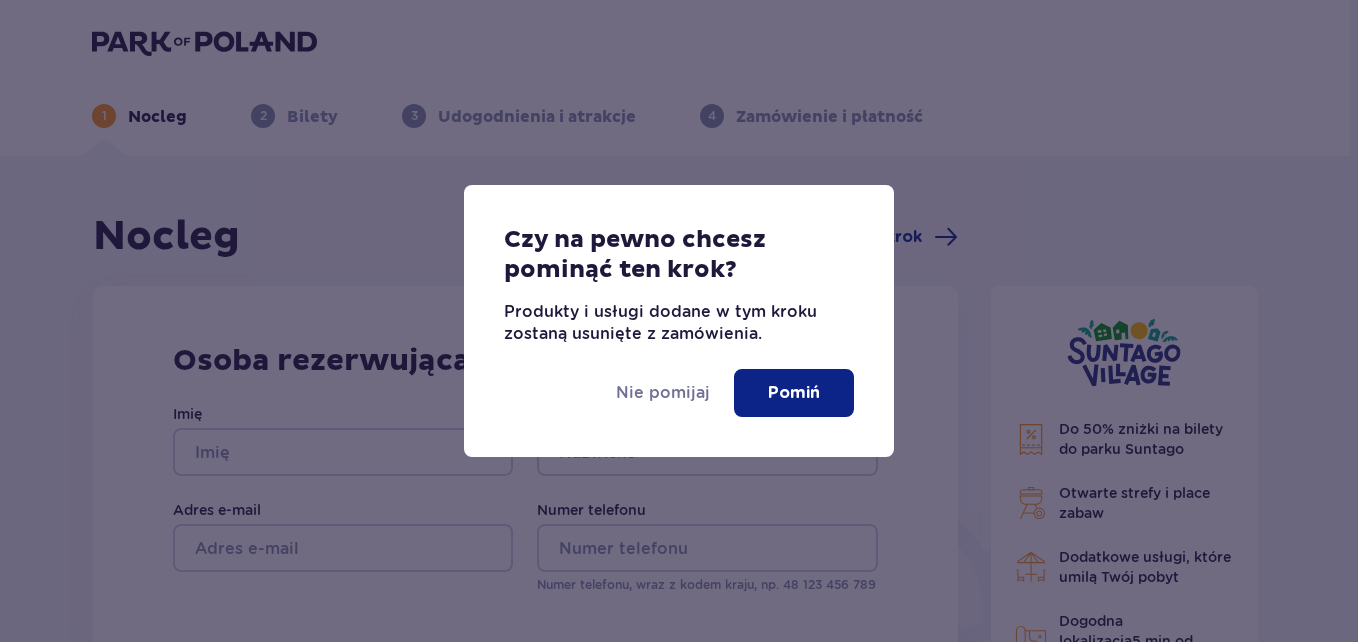 click on "Pomiń" at bounding box center [794, 393] 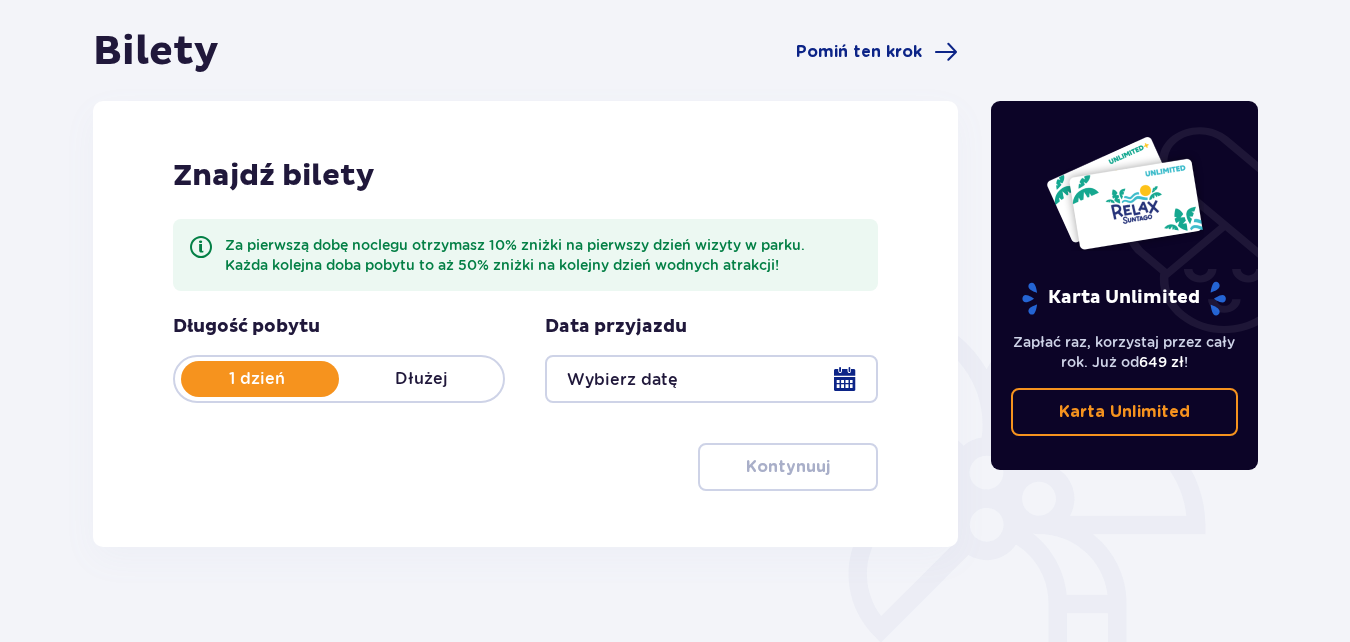 scroll, scrollTop: 200, scrollLeft: 0, axis: vertical 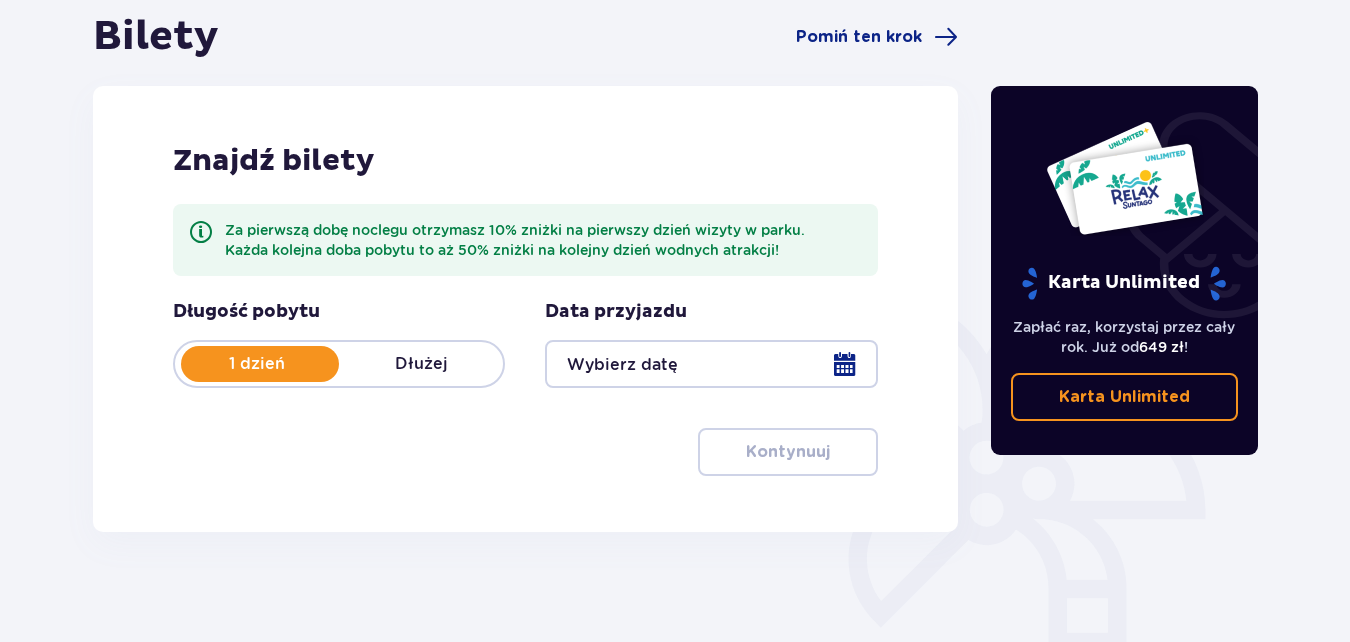 click on "Dłużej" at bounding box center (421, 364) 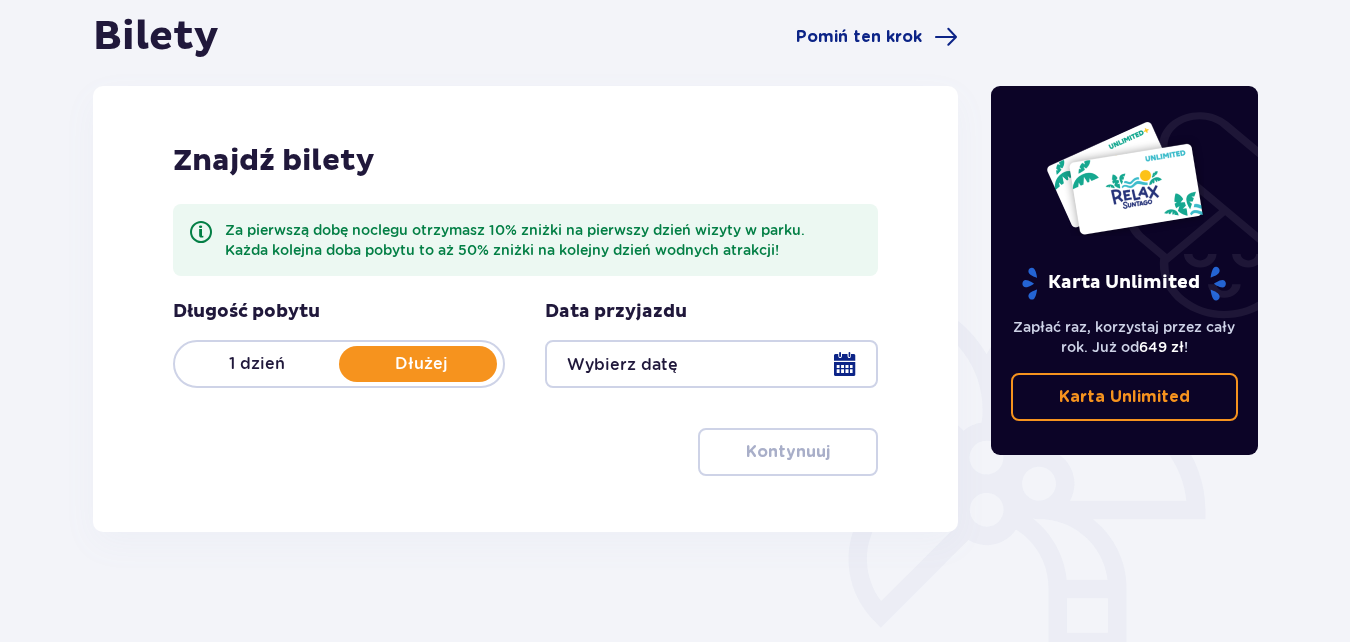 click at bounding box center (711, 364) 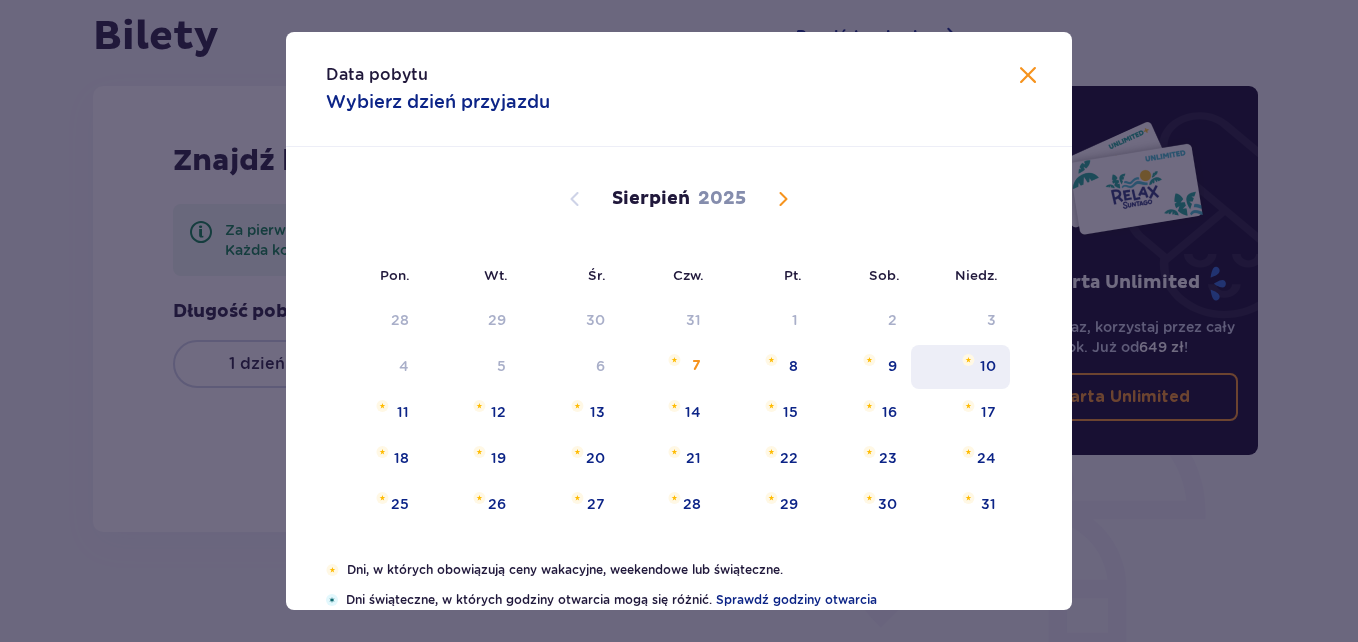 click on "10" at bounding box center [988, 366] 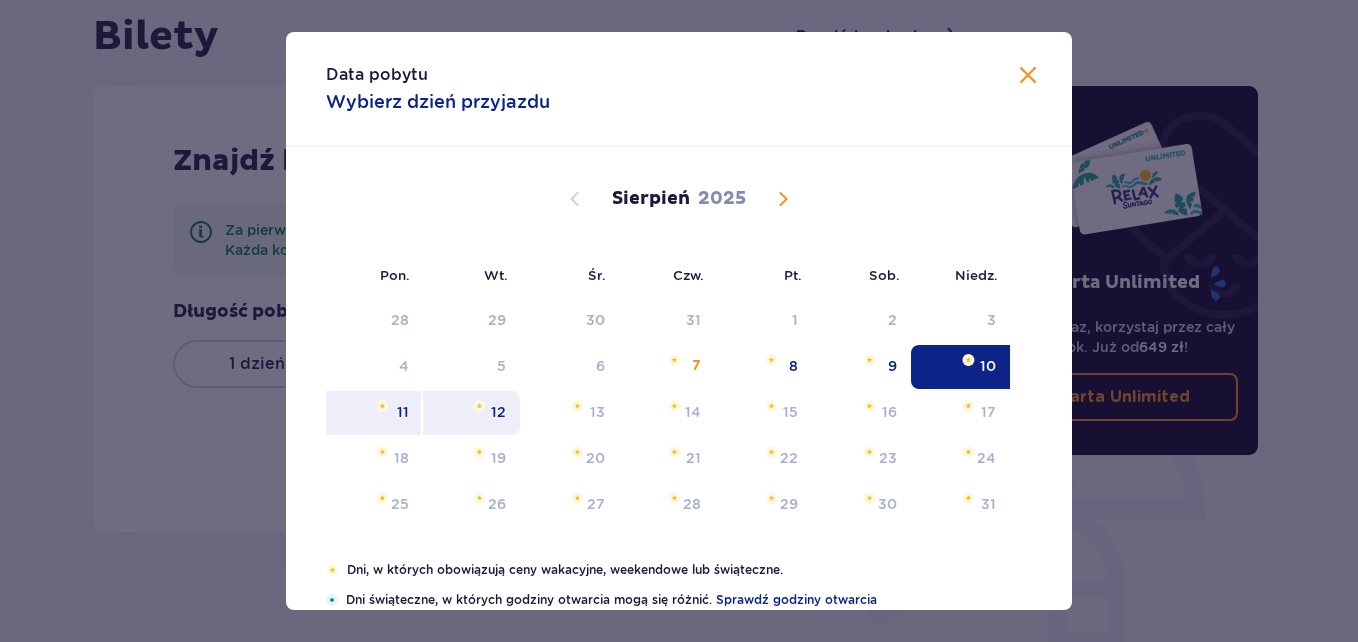 click on "12" at bounding box center (471, 413) 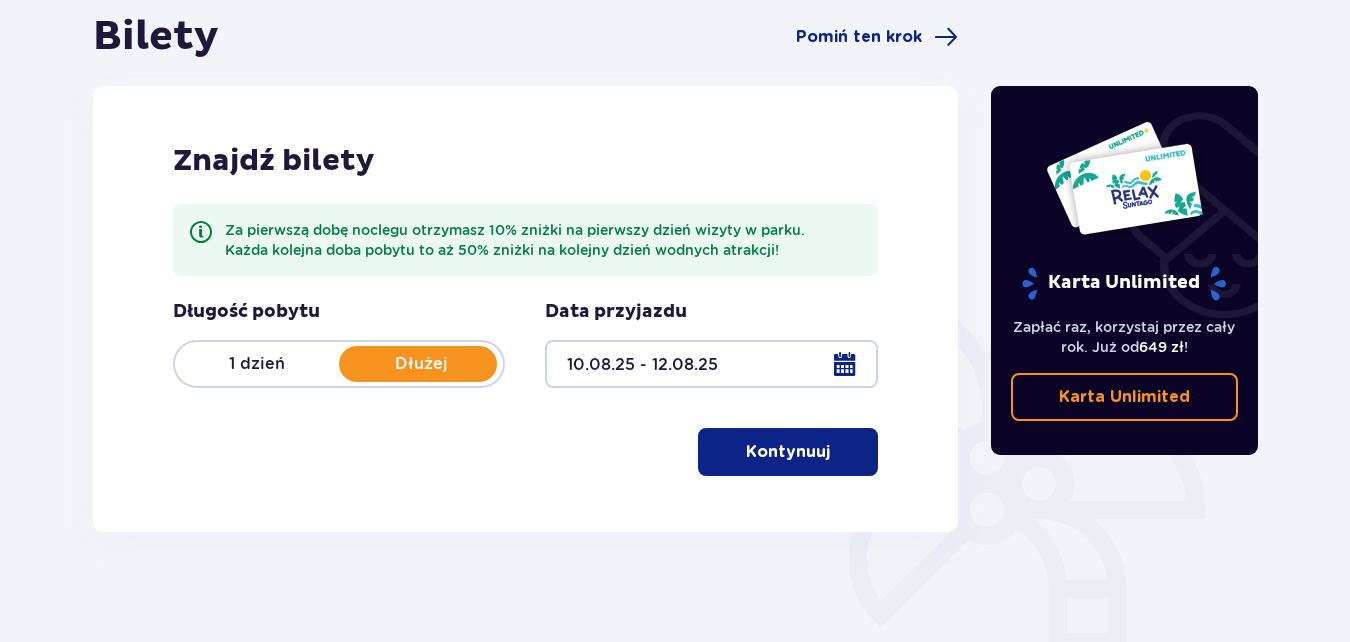 click on "Kontynuuj" at bounding box center [788, 452] 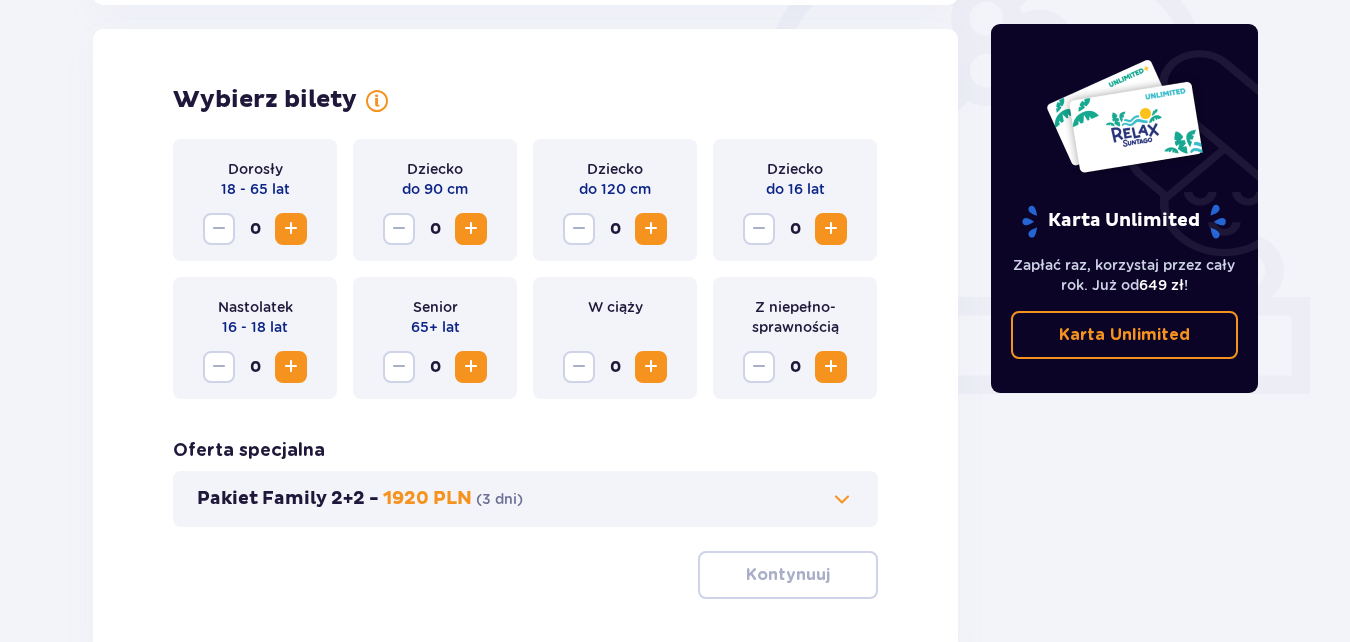 scroll, scrollTop: 644, scrollLeft: 0, axis: vertical 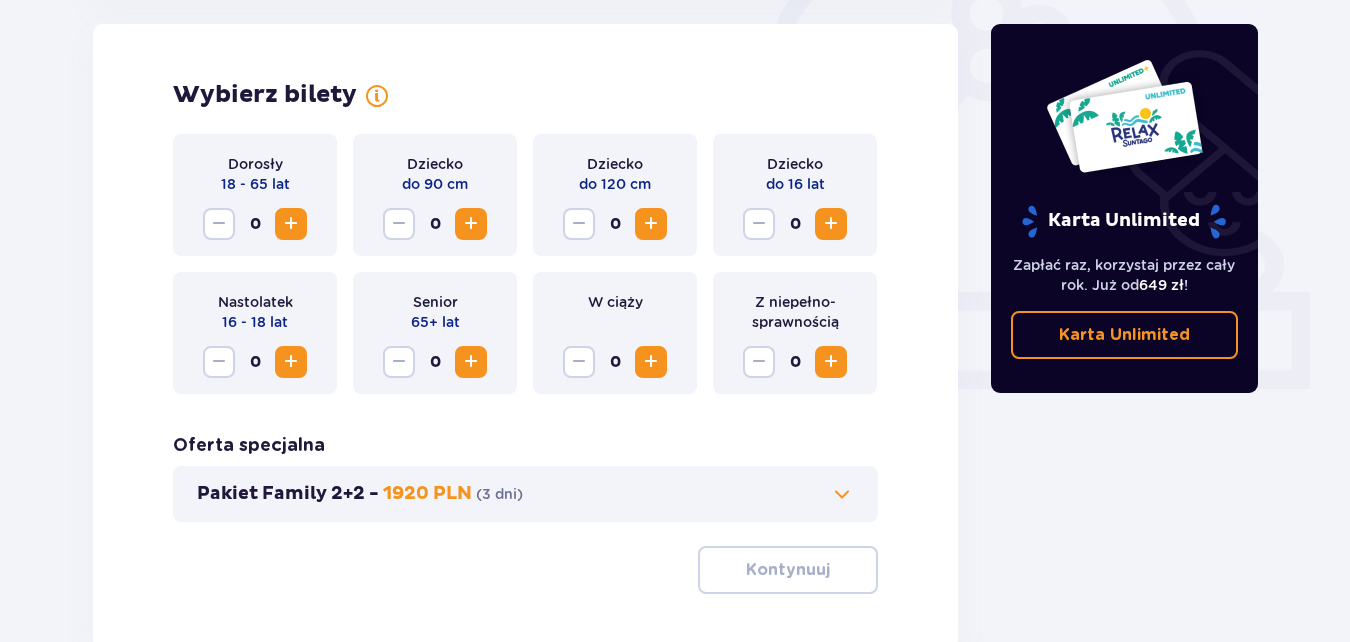 click at bounding box center (291, 362) 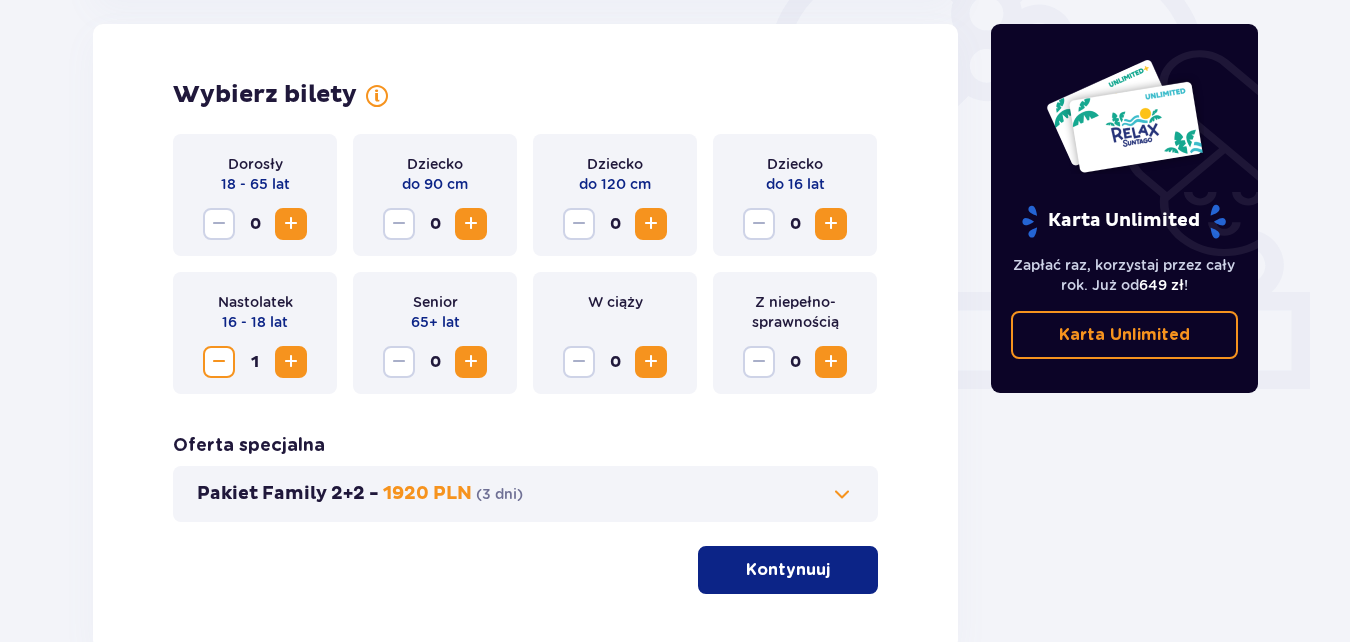 click at bounding box center (291, 224) 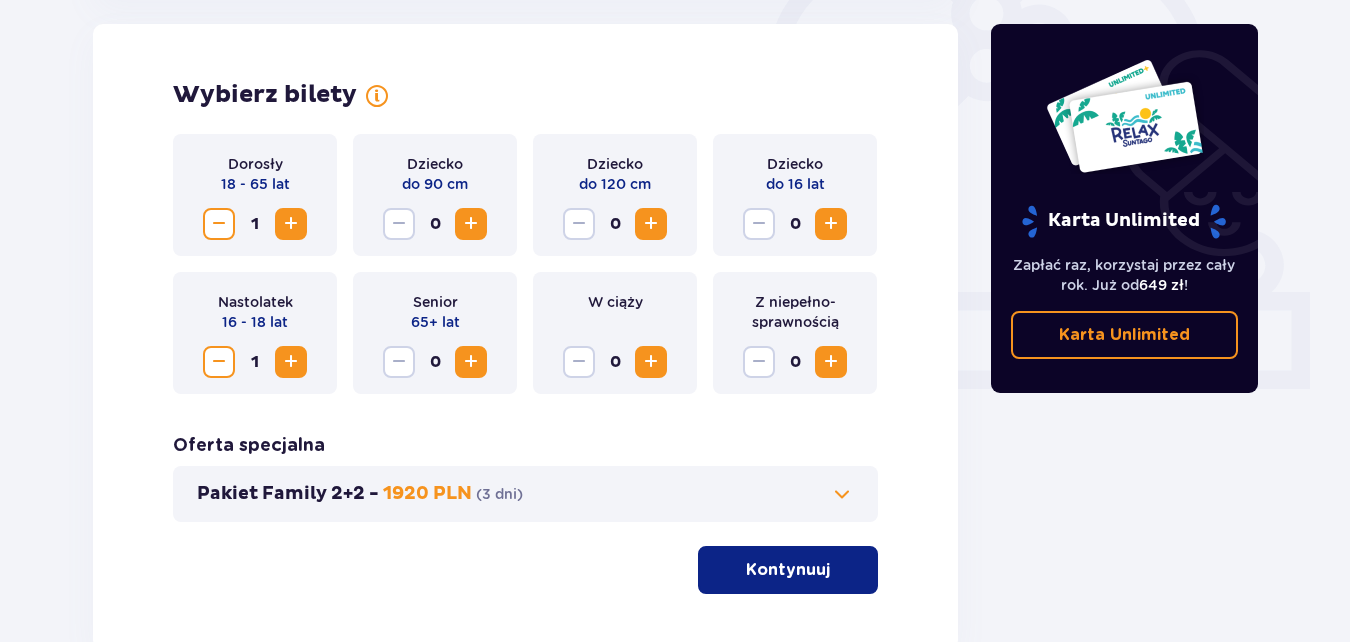 click at bounding box center (831, 224) 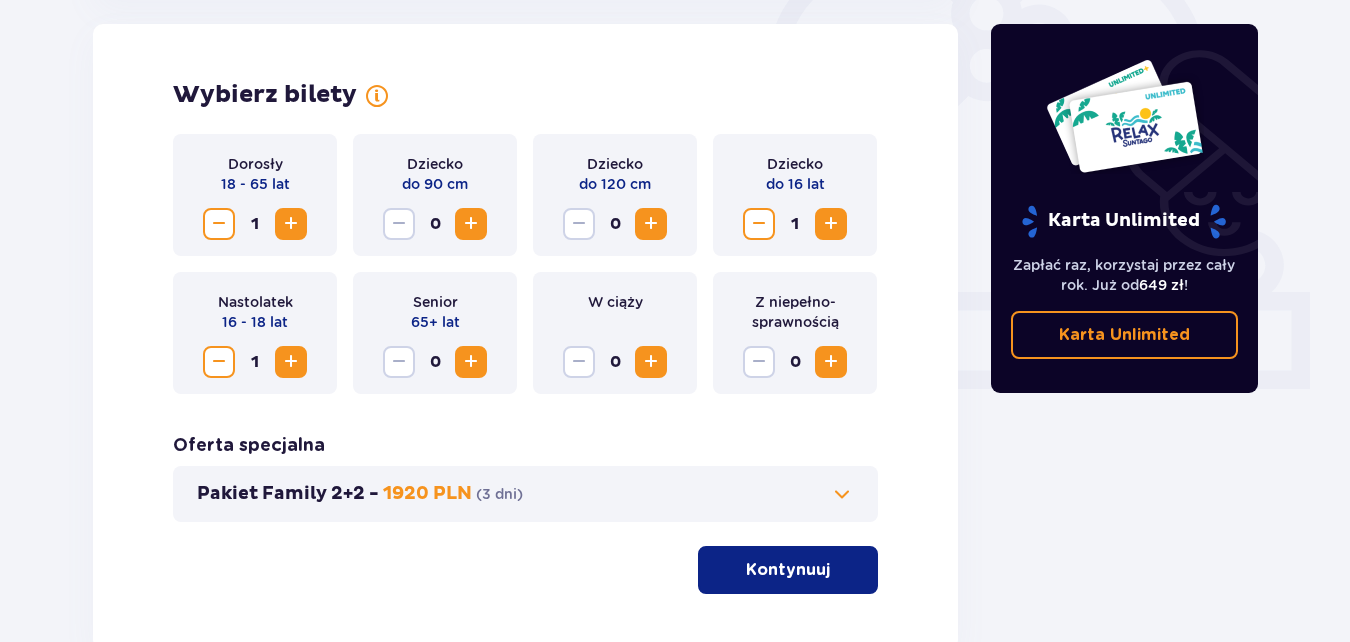 click on "Pakiet Family 2+2 -  1920 PLN ( 3 dni )" at bounding box center [525, 494] 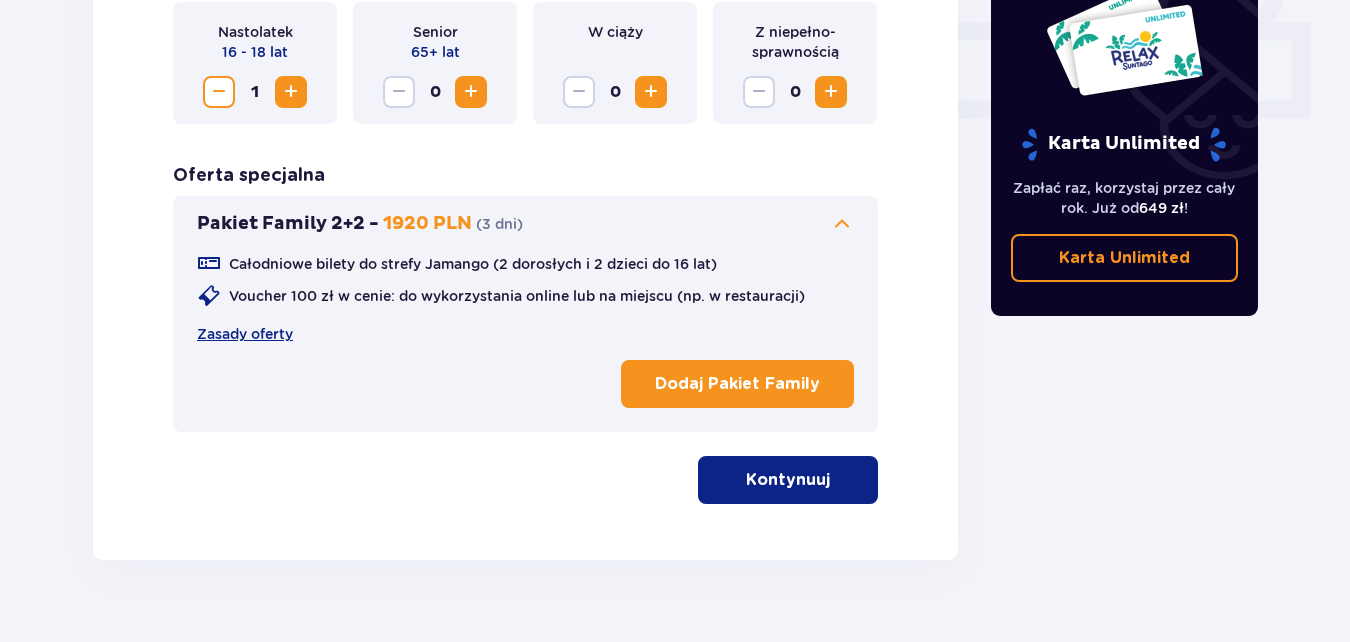 scroll, scrollTop: 952, scrollLeft: 0, axis: vertical 